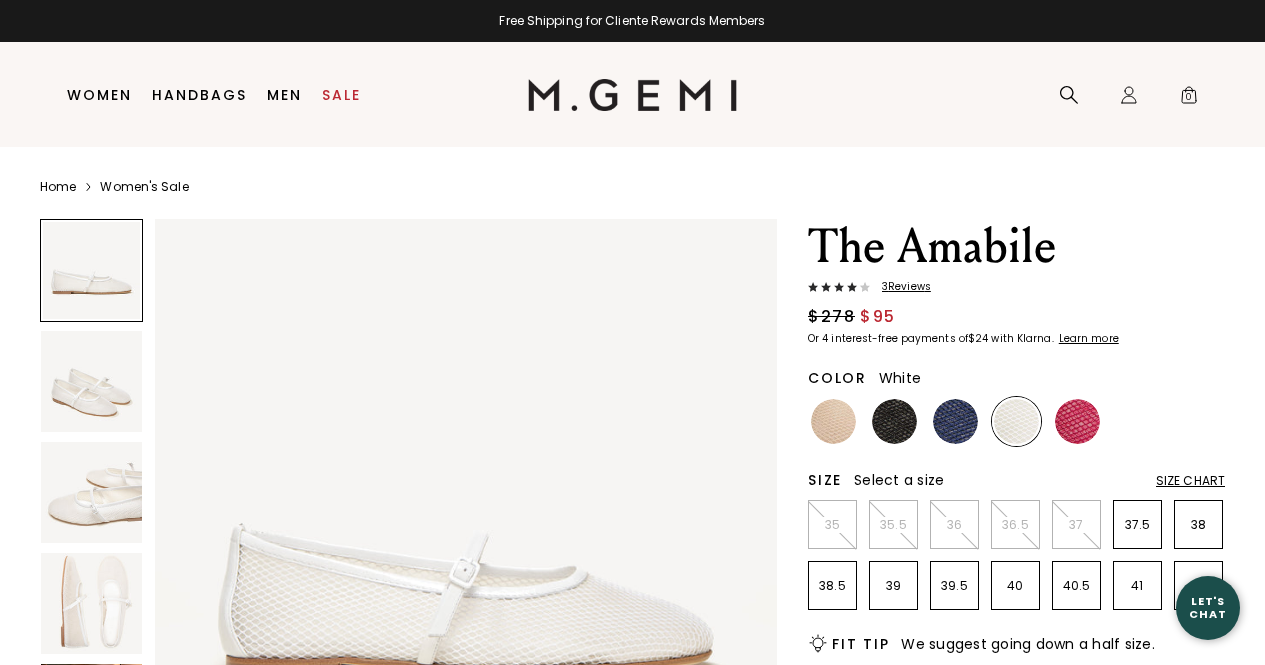 scroll, scrollTop: 0, scrollLeft: 0, axis: both 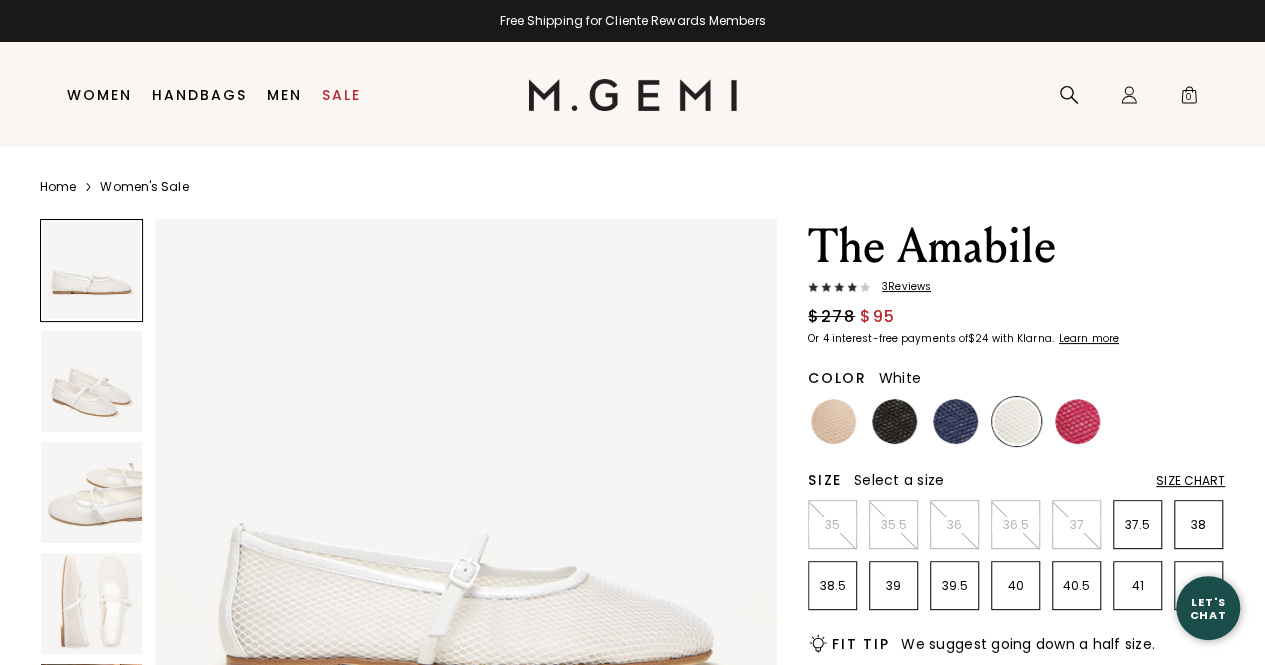 click 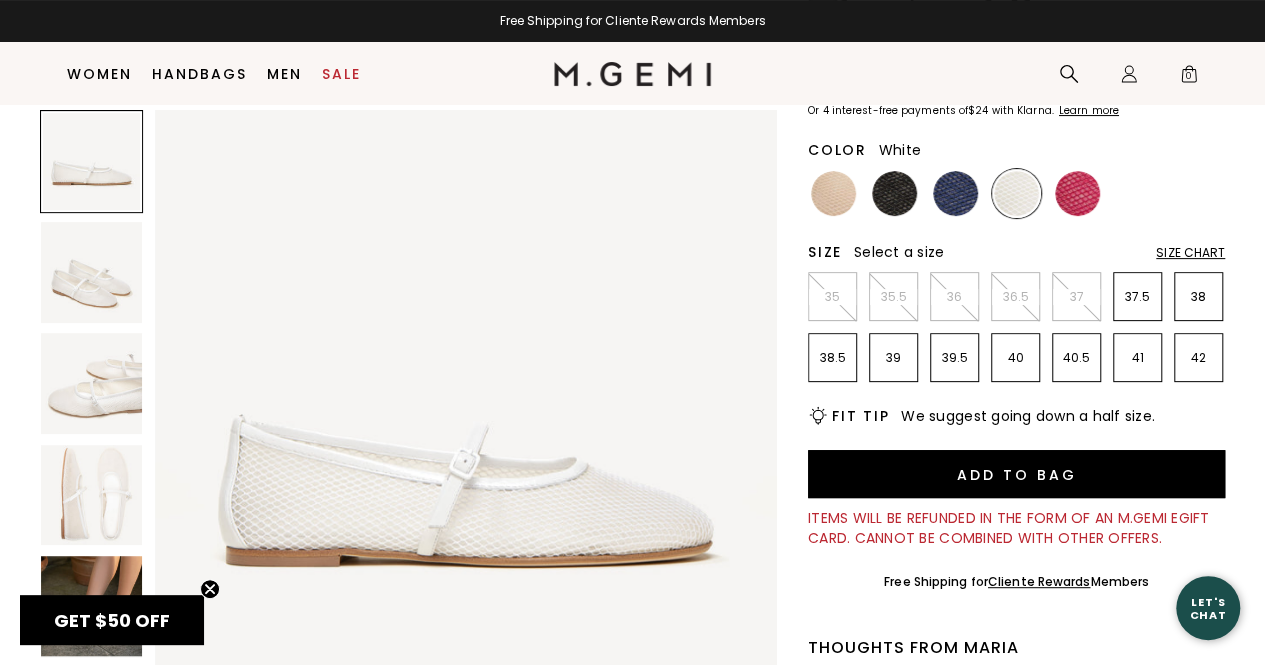 scroll, scrollTop: 150, scrollLeft: 0, axis: vertical 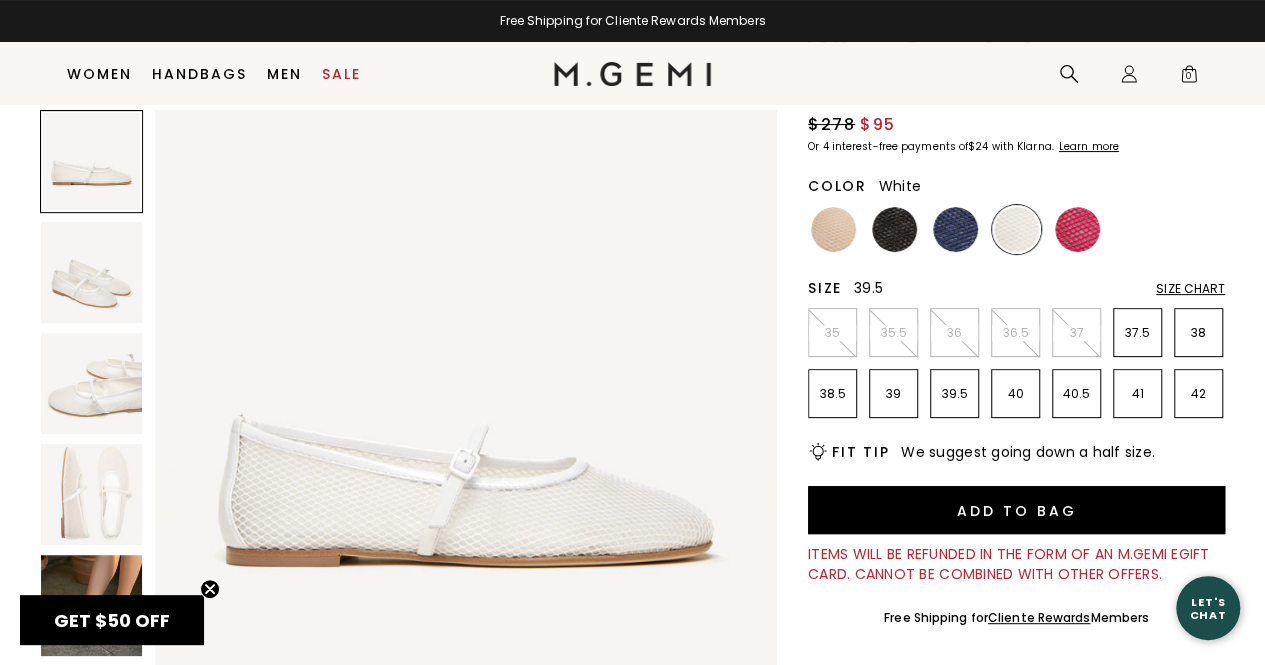 click on "39.5" at bounding box center [954, 393] 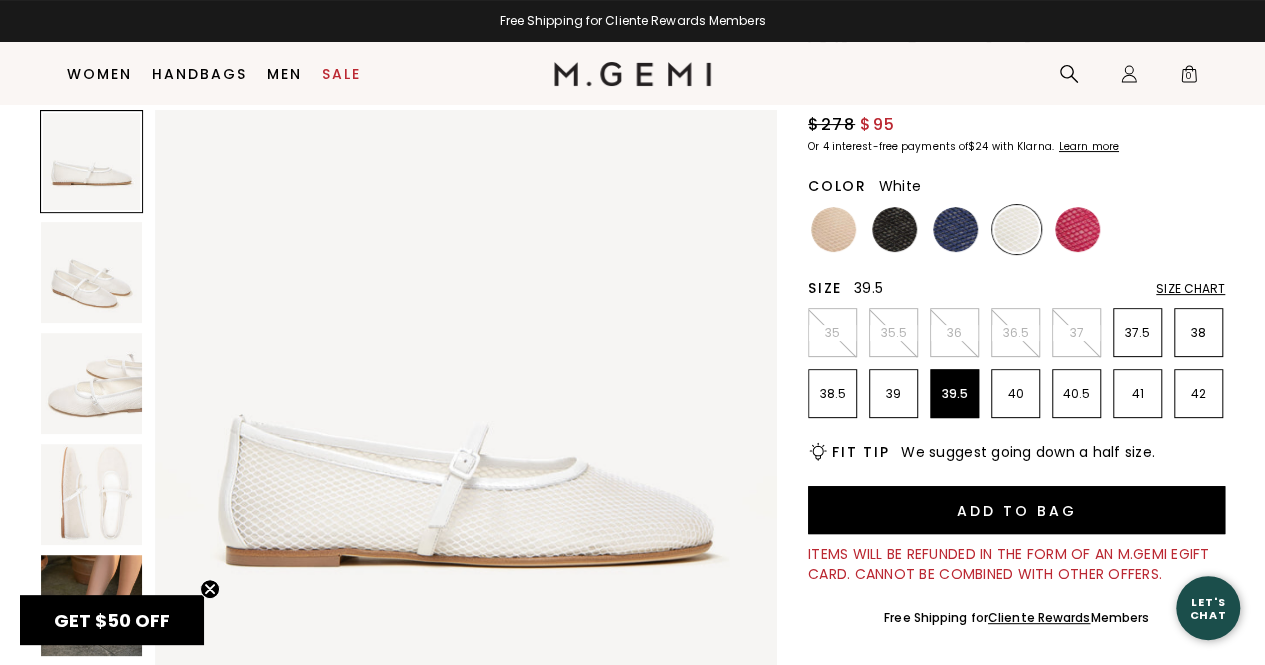 scroll, scrollTop: 0, scrollLeft: 0, axis: both 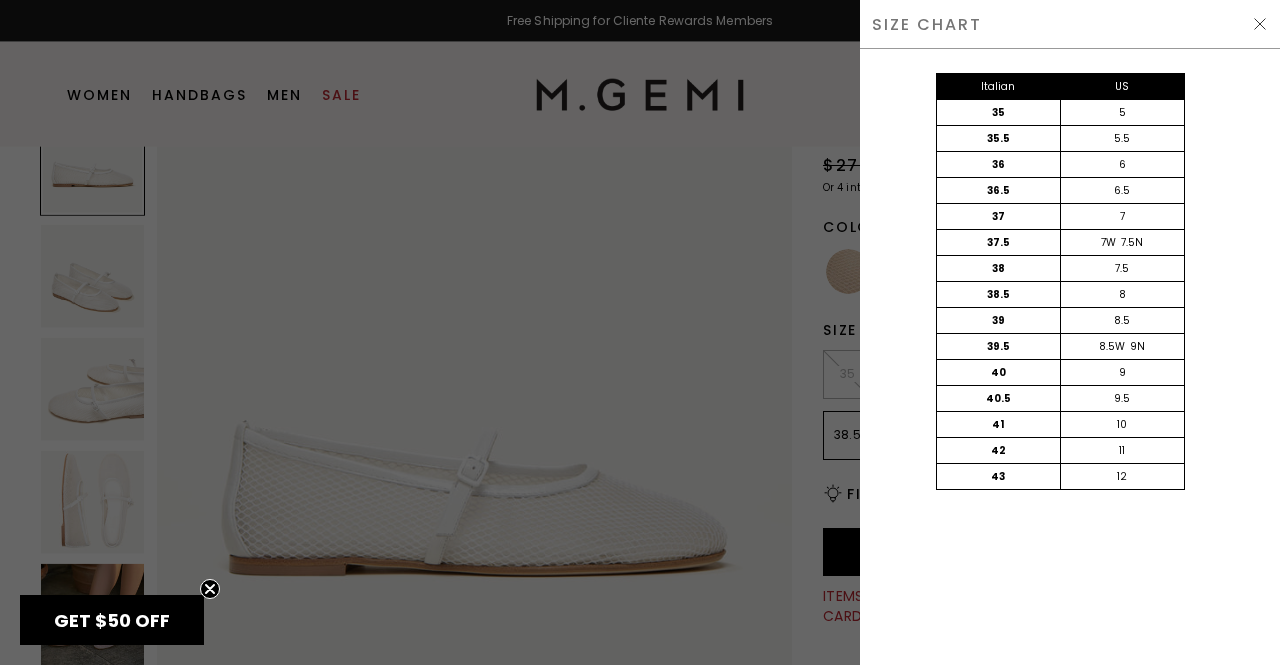 click at bounding box center (1260, 24) 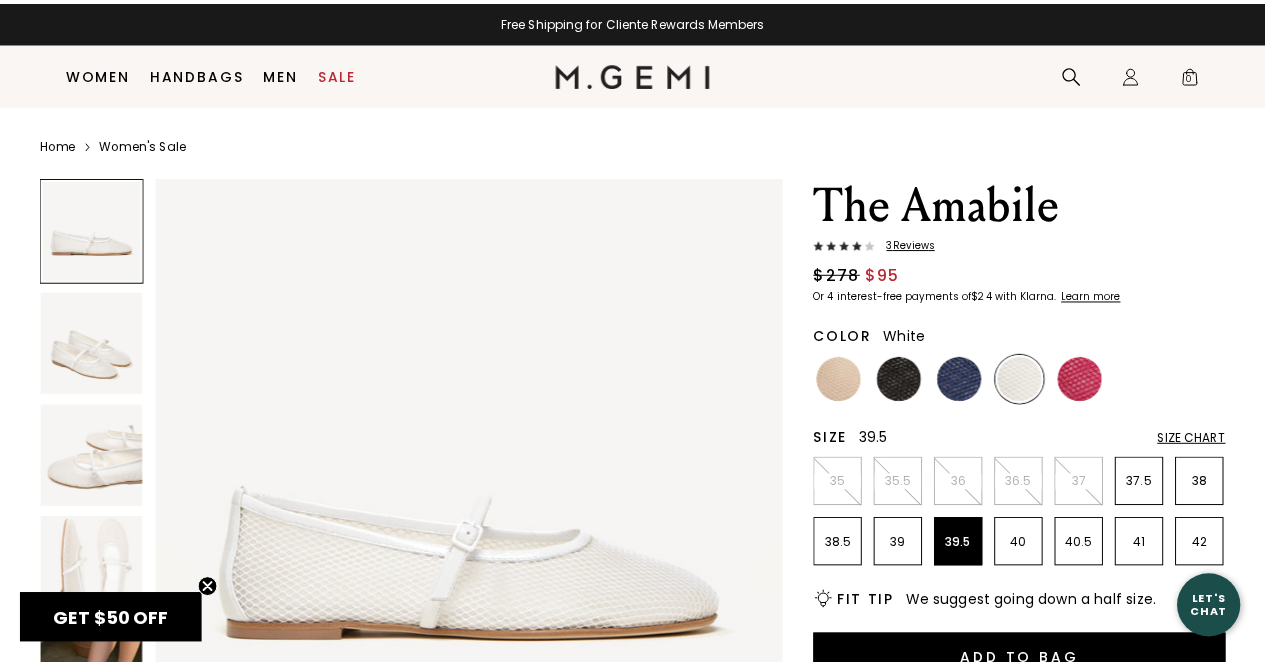 scroll, scrollTop: 108, scrollLeft: 0, axis: vertical 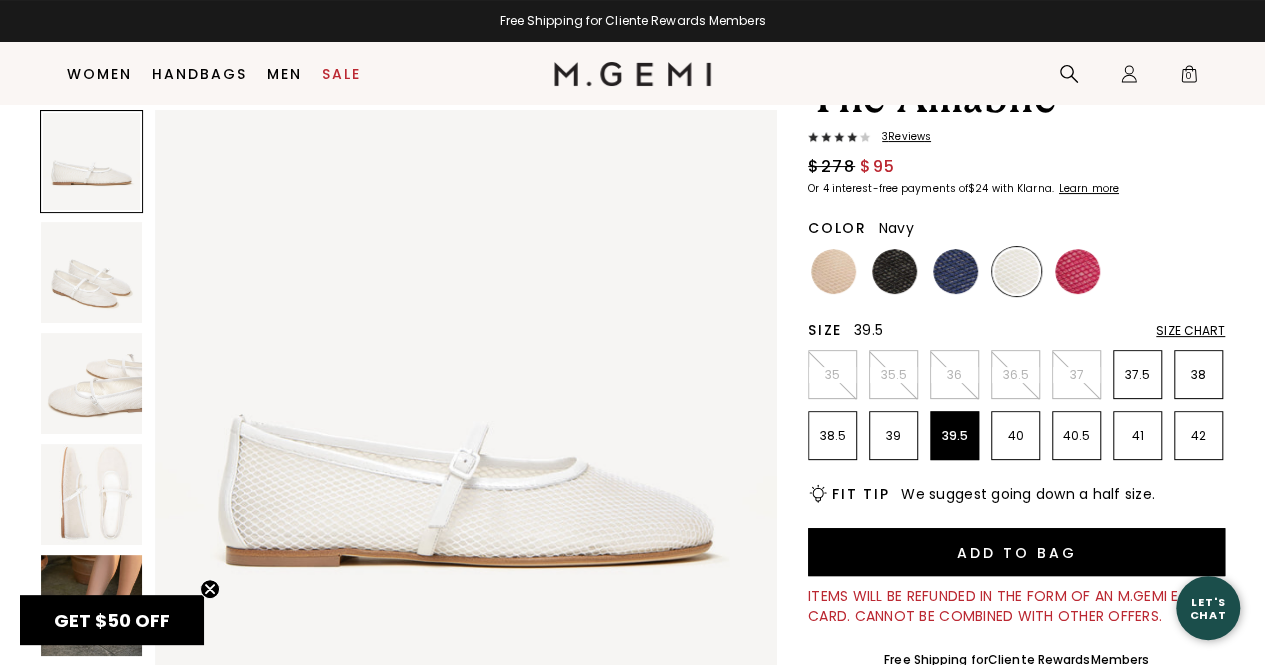 click at bounding box center (955, 271) 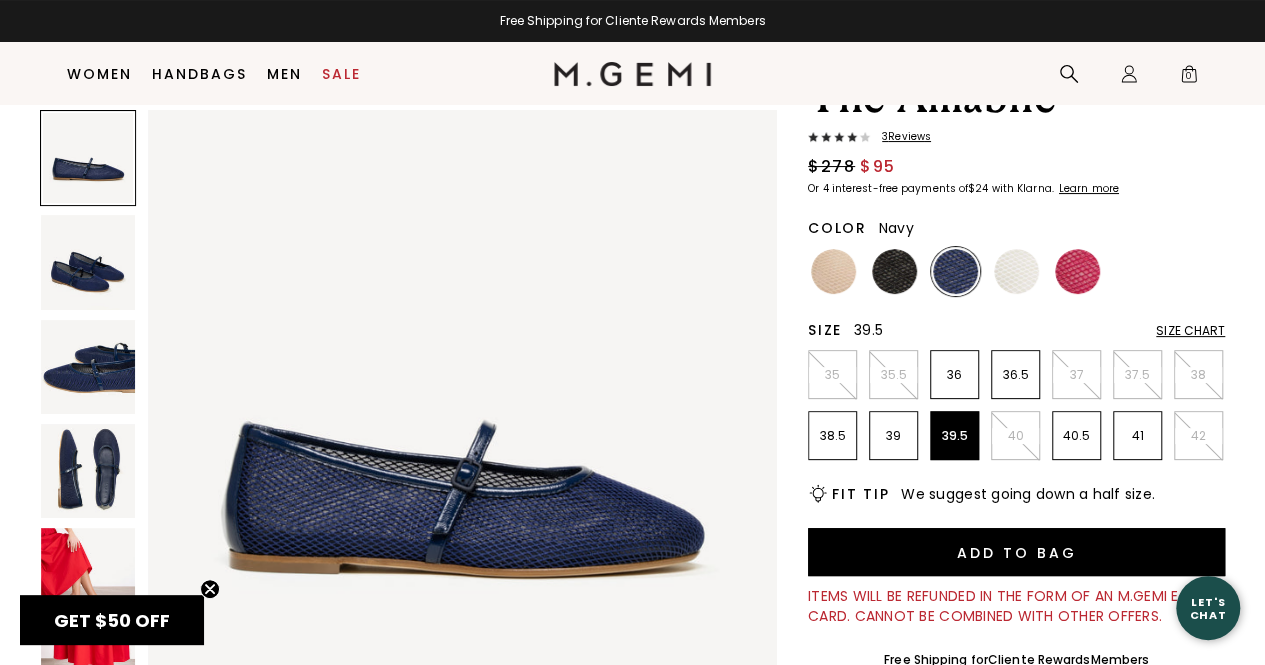scroll, scrollTop: 0, scrollLeft: 0, axis: both 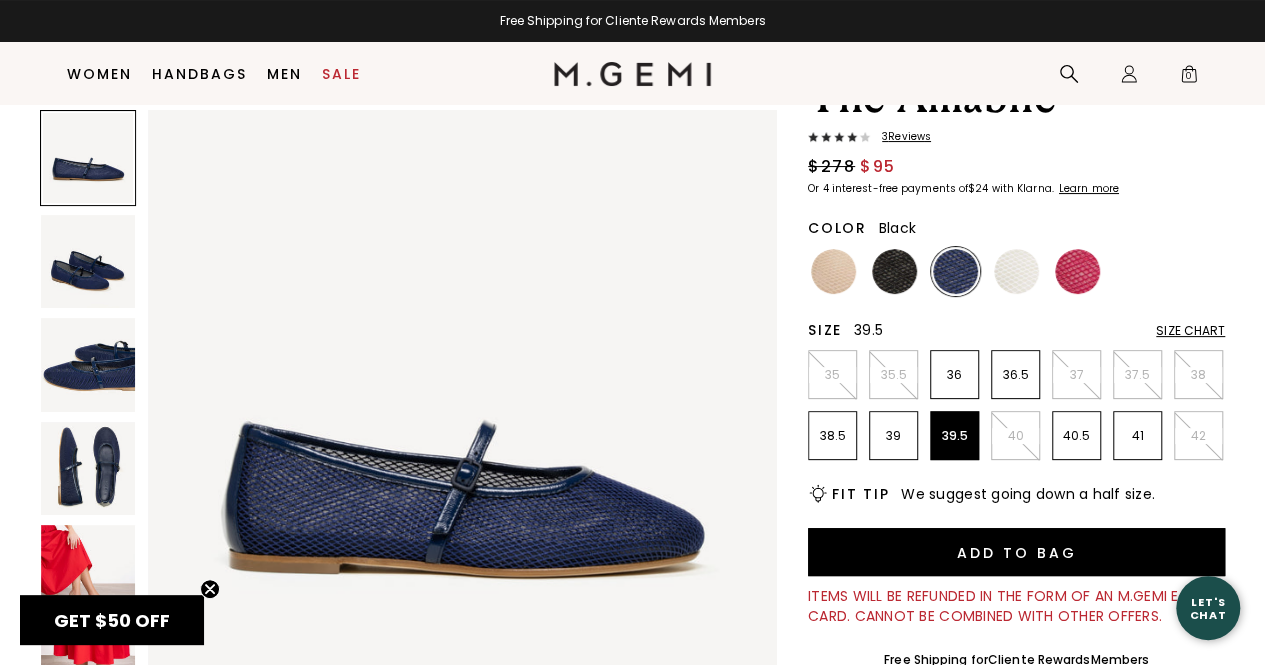 click at bounding box center [894, 271] 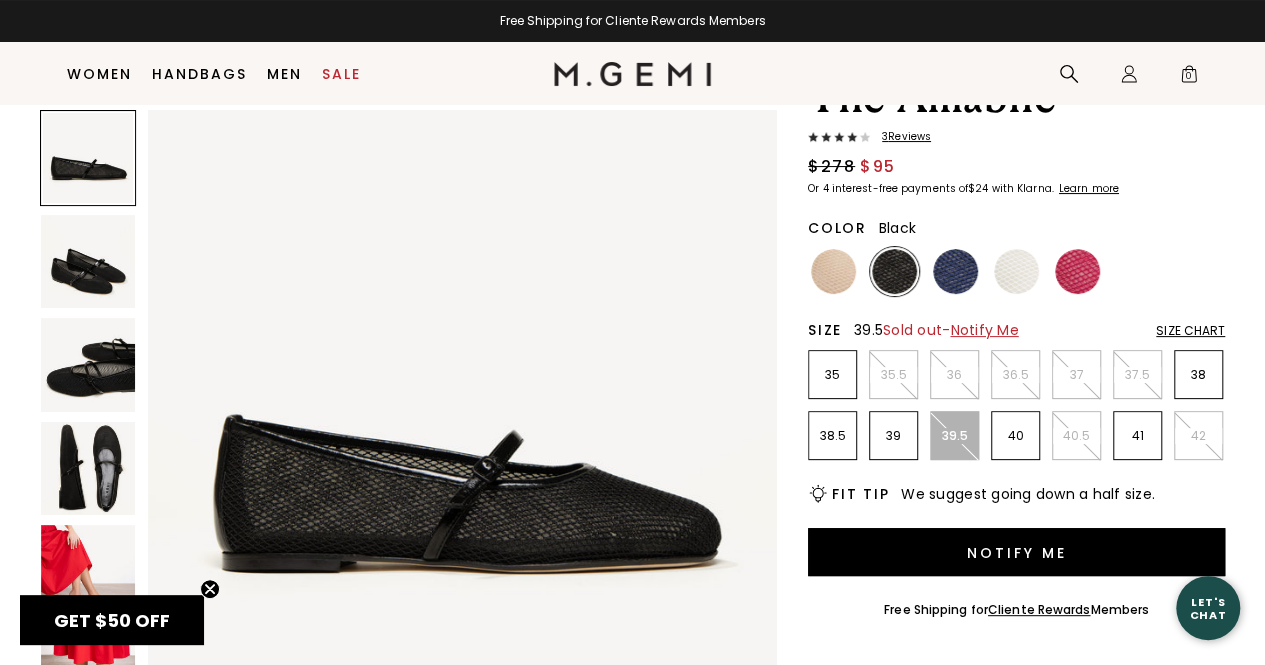 scroll, scrollTop: 0, scrollLeft: 0, axis: both 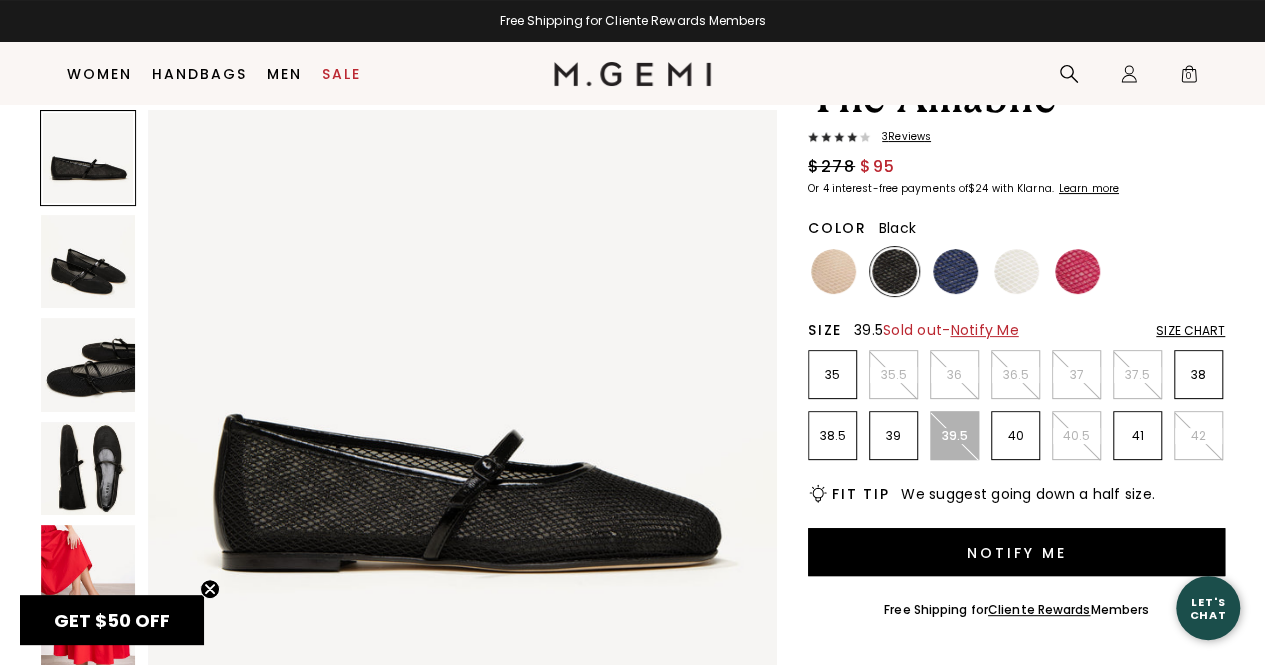 click at bounding box center [88, 572] 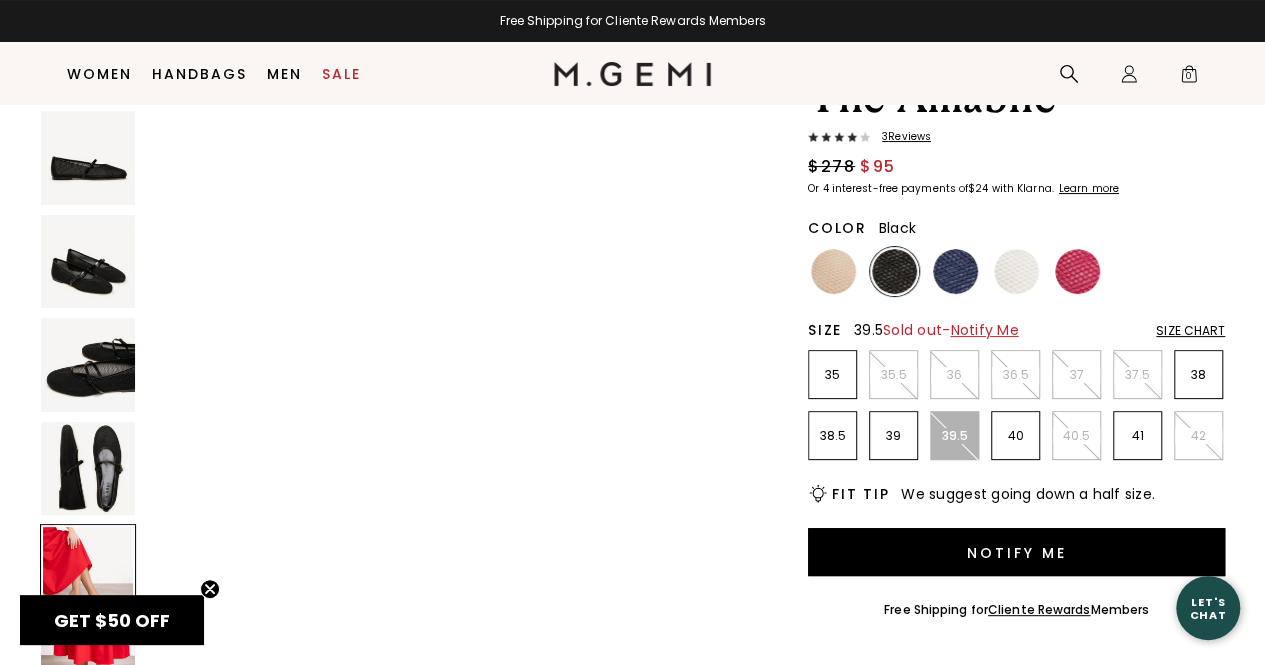 scroll, scrollTop: 2535, scrollLeft: 0, axis: vertical 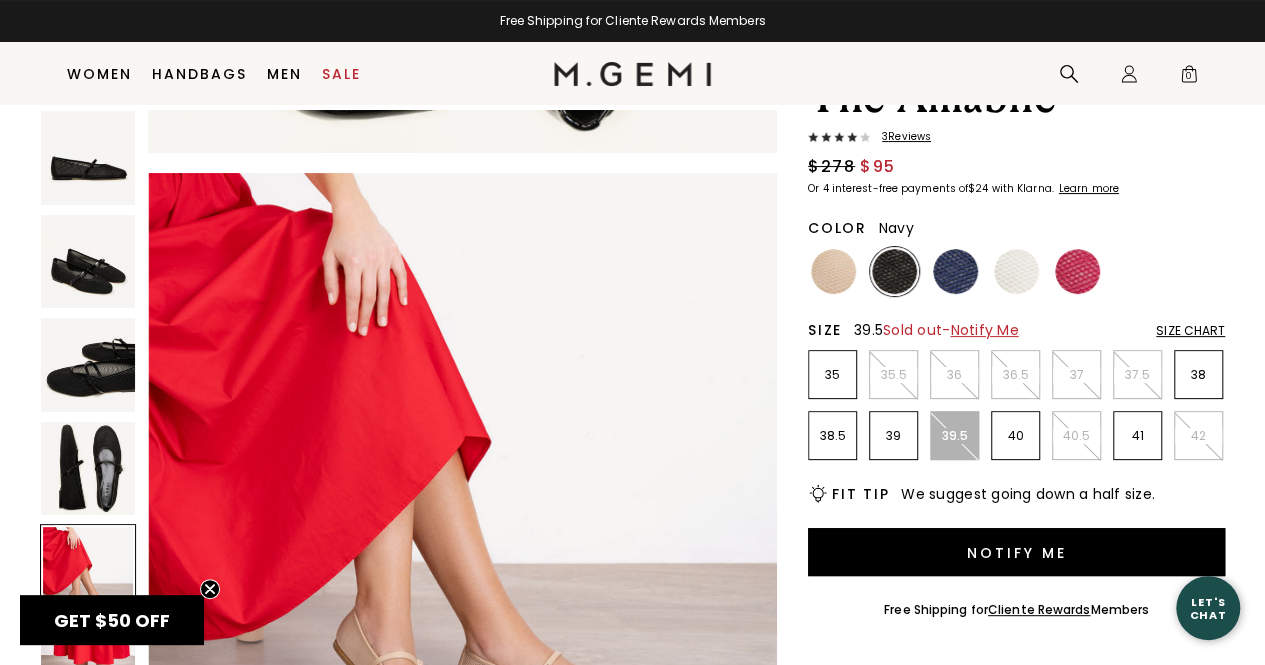 click at bounding box center [955, 271] 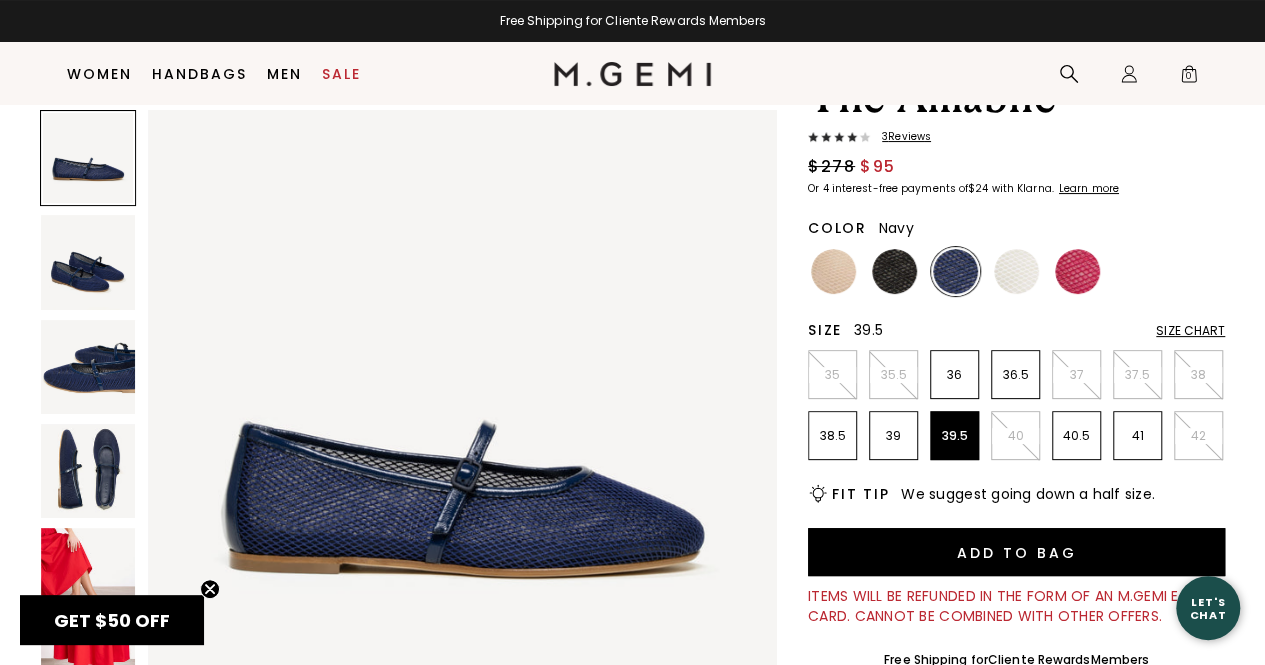 scroll, scrollTop: 0, scrollLeft: 0, axis: both 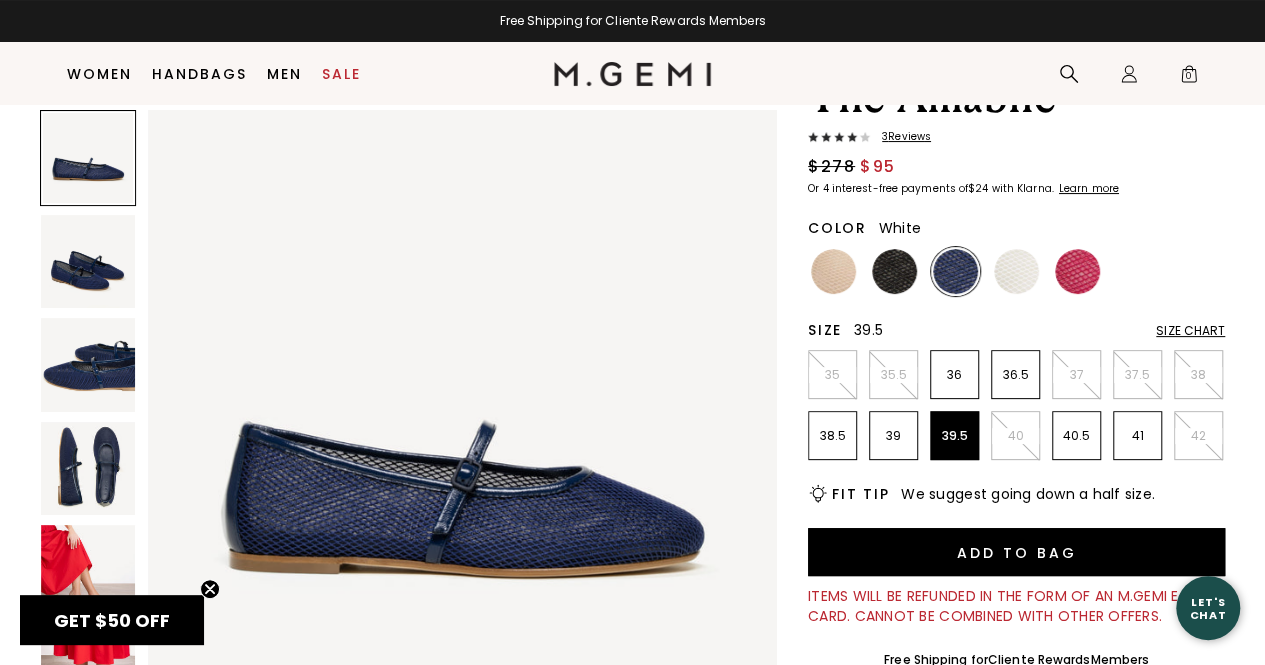 click at bounding box center (1016, 271) 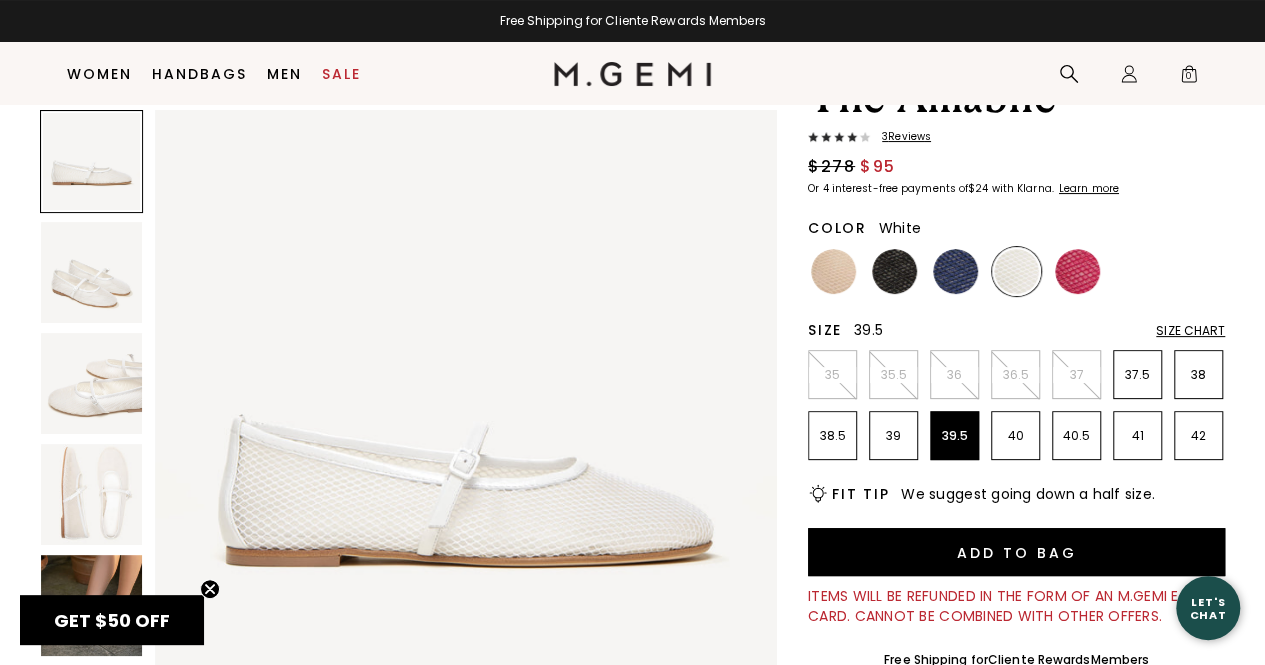 scroll, scrollTop: 0, scrollLeft: 0, axis: both 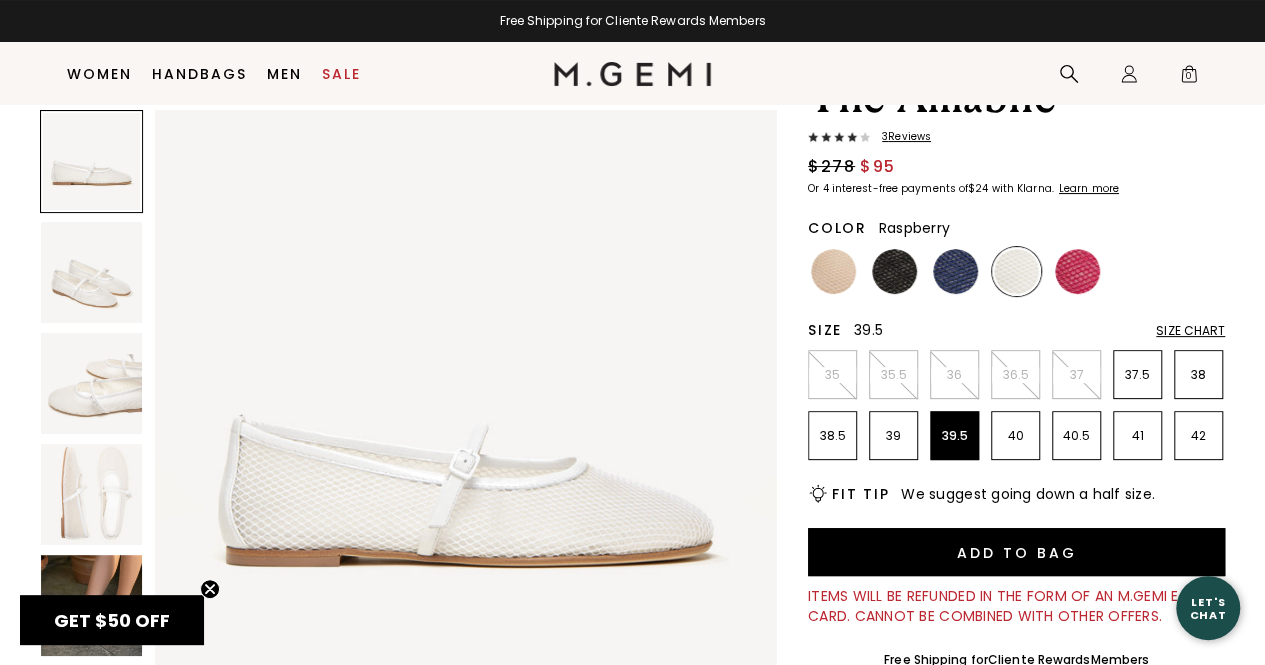 click at bounding box center [1077, 271] 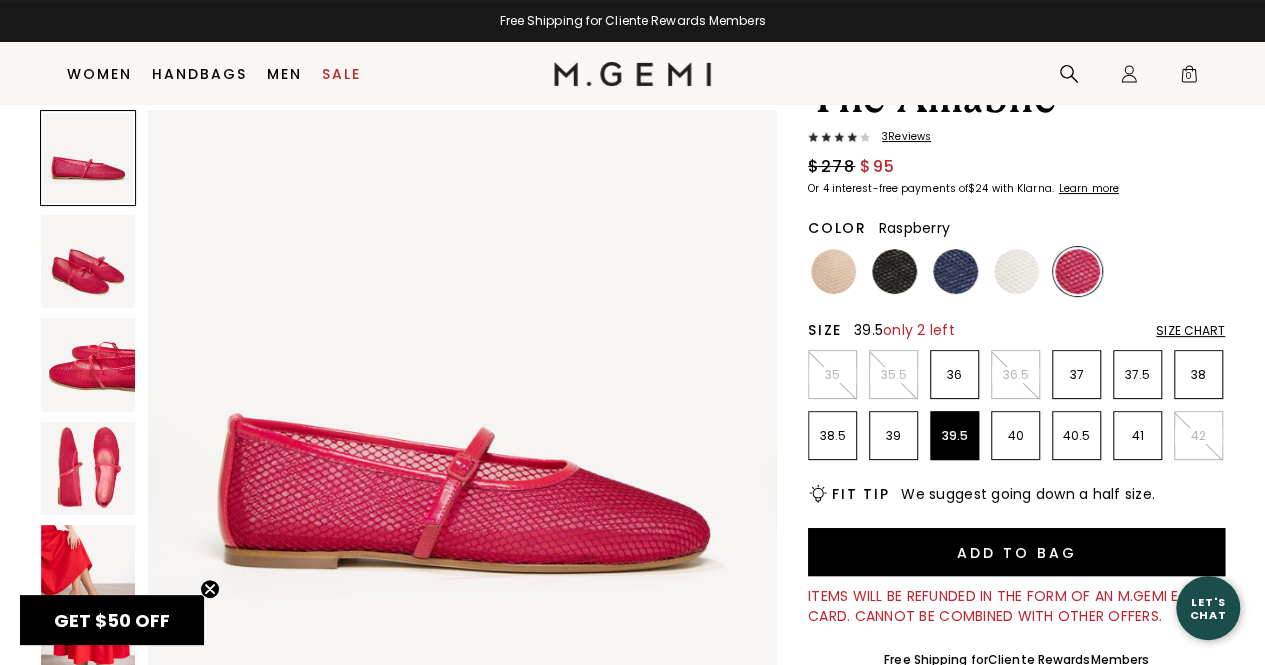 scroll, scrollTop: 0, scrollLeft: 0, axis: both 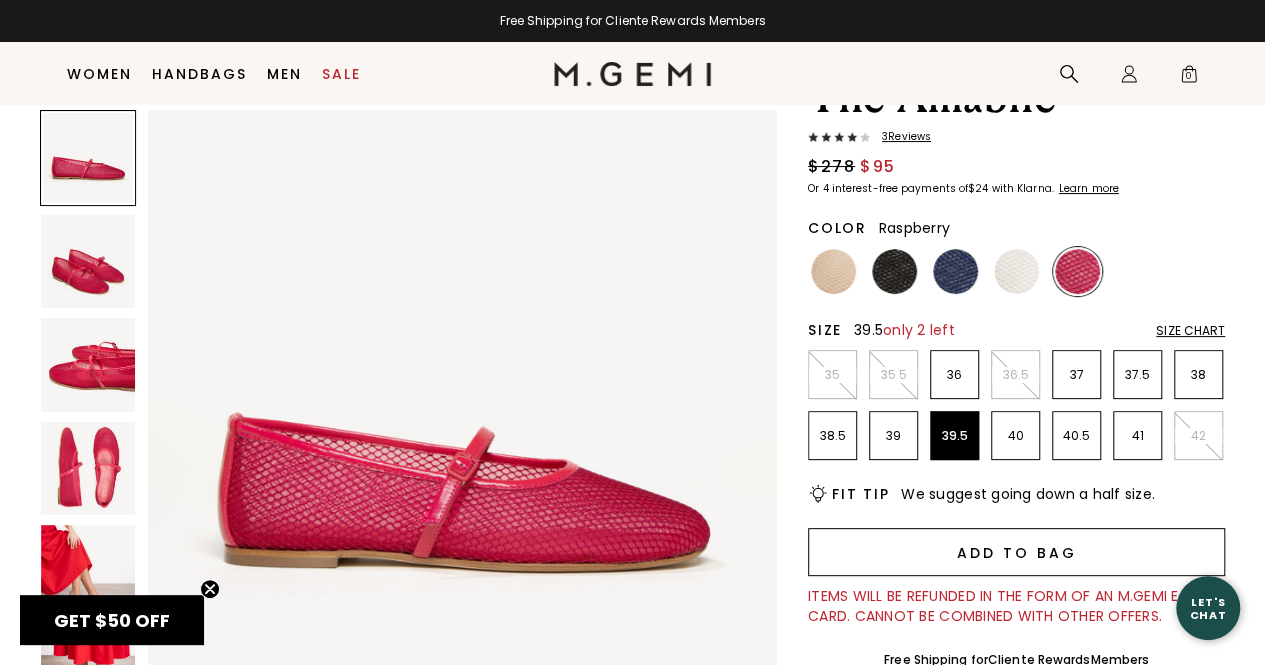 click on "Add to Bag" at bounding box center [1016, 552] 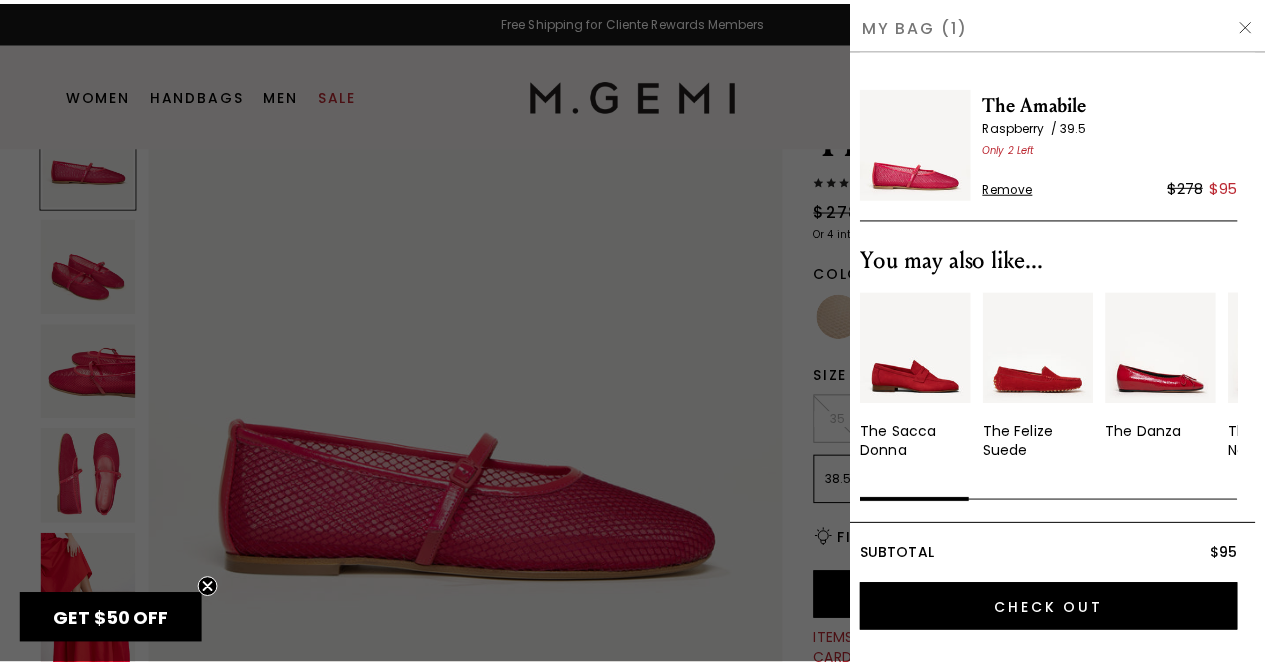 scroll, scrollTop: 0, scrollLeft: 0, axis: both 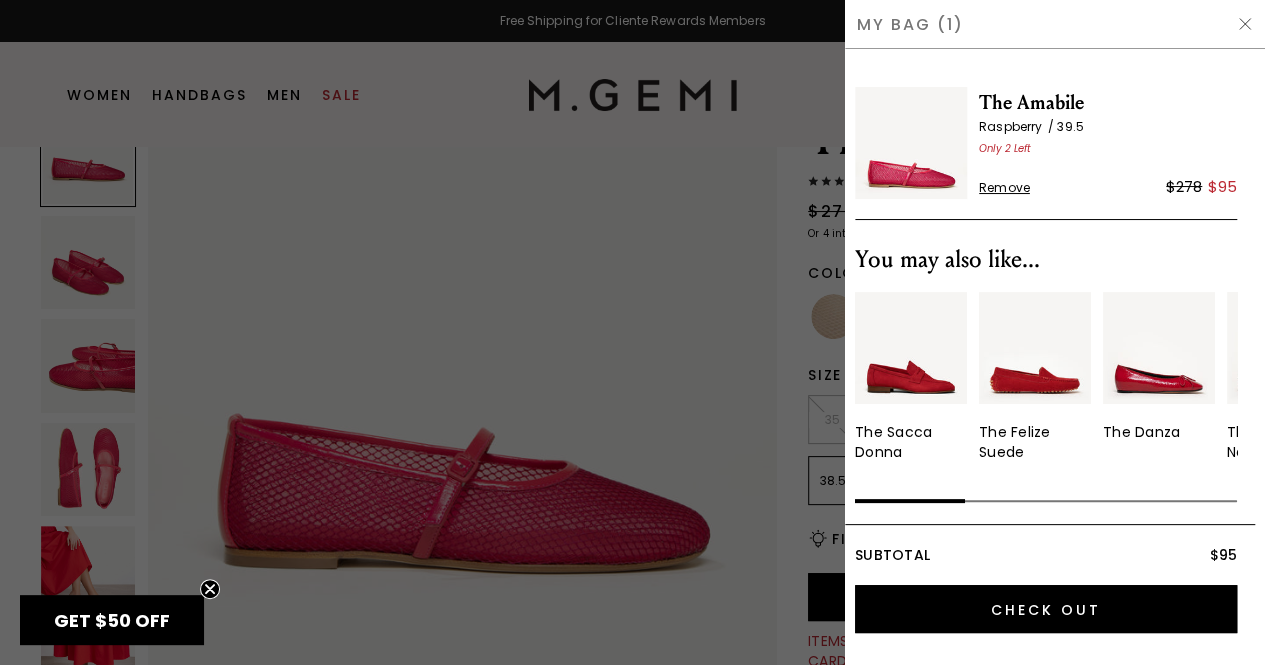 click at bounding box center (632, 332) 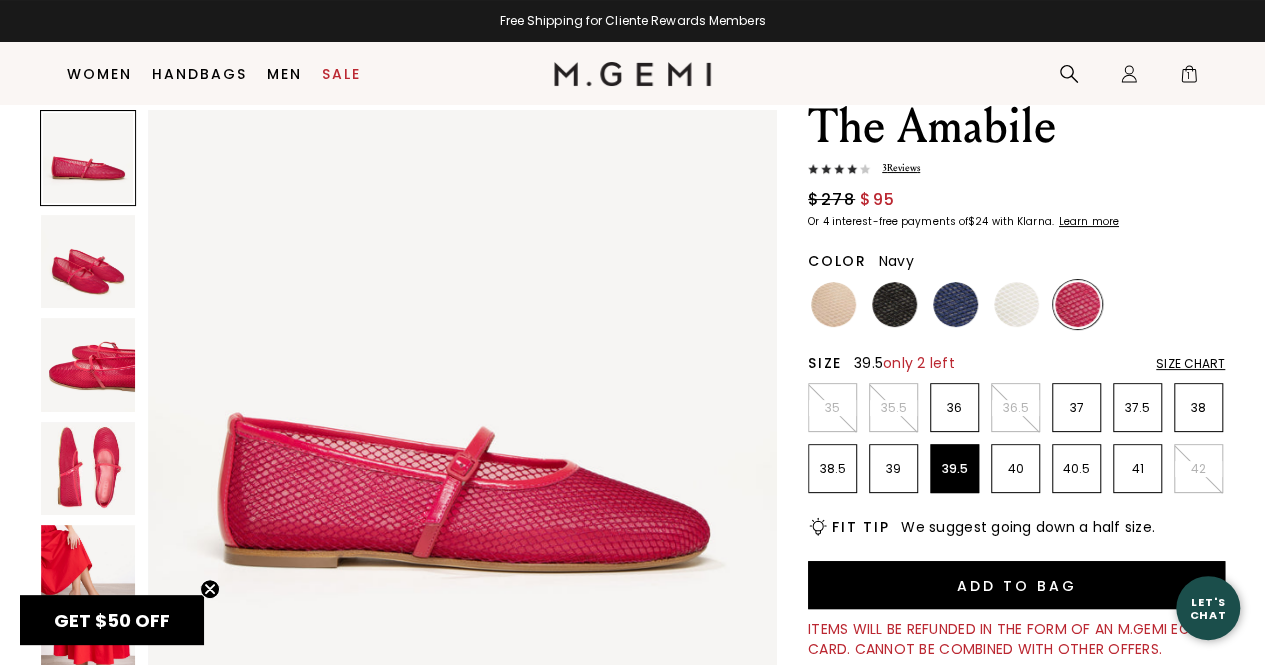 scroll, scrollTop: 66, scrollLeft: 0, axis: vertical 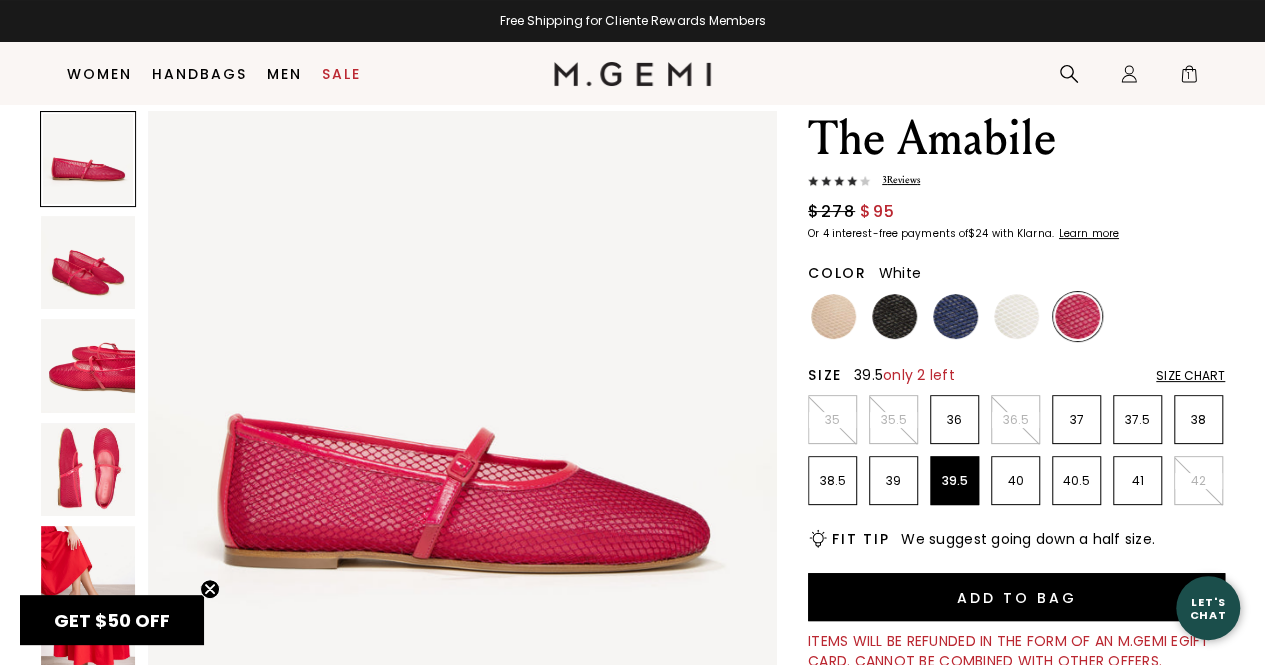 click at bounding box center (1016, 316) 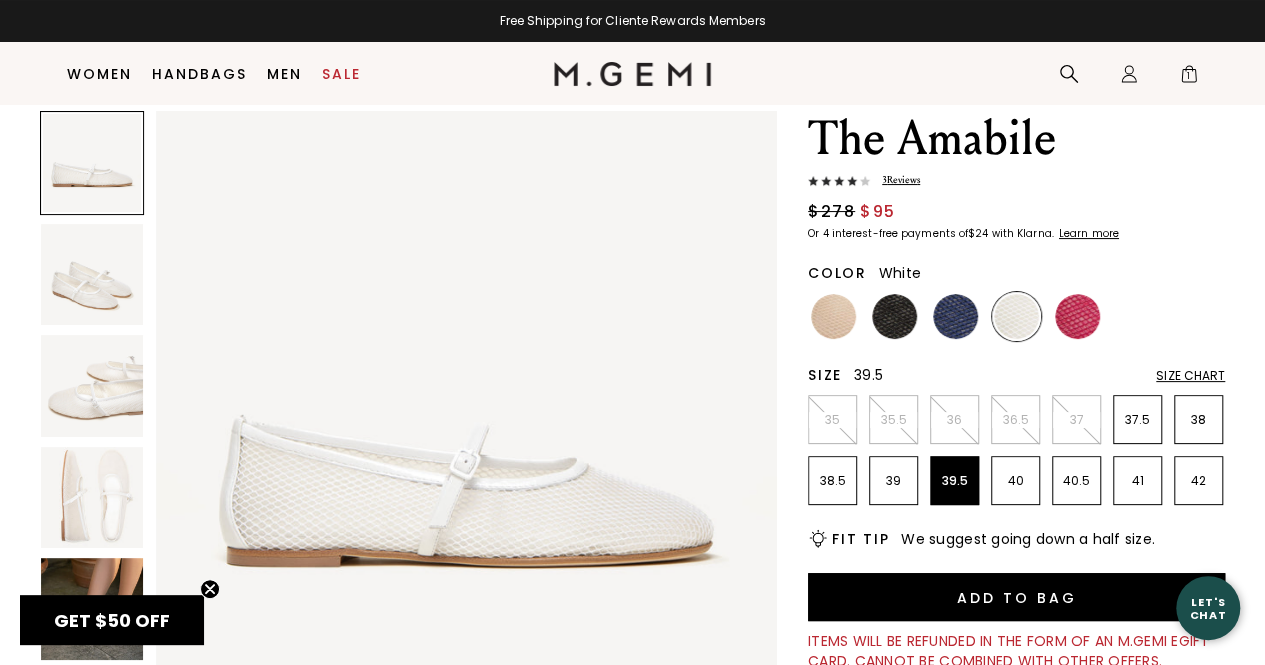 scroll, scrollTop: 0, scrollLeft: 0, axis: both 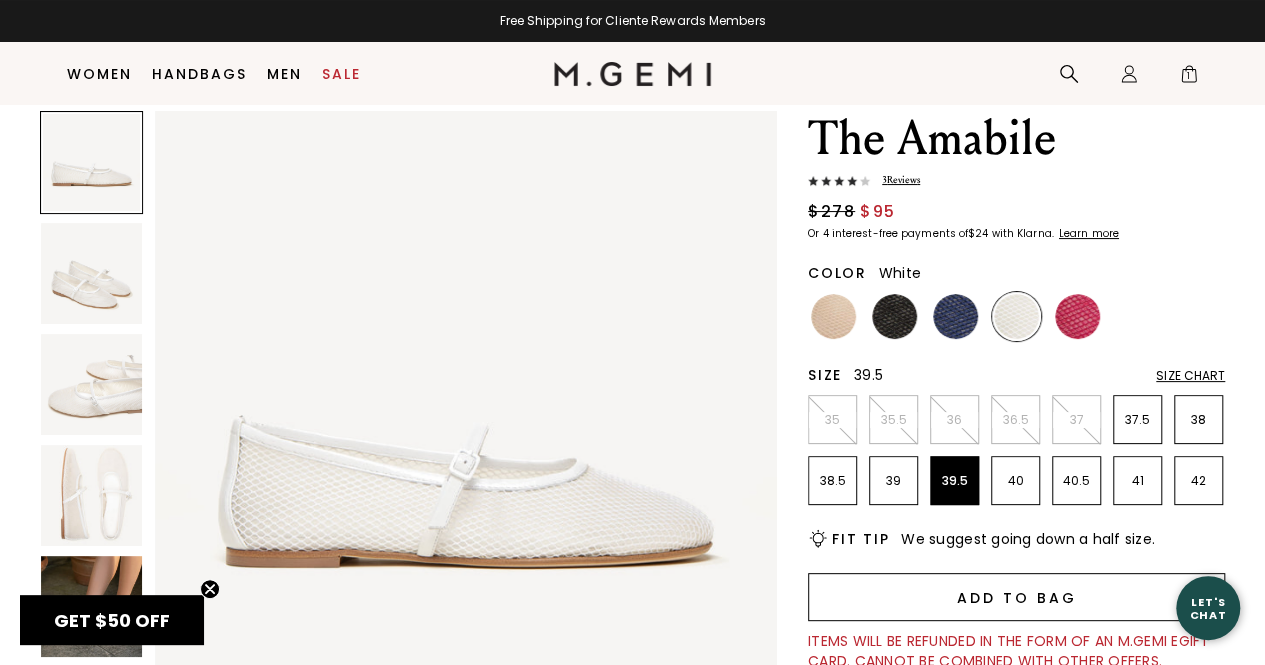 click on "Add to Bag" at bounding box center [1016, 597] 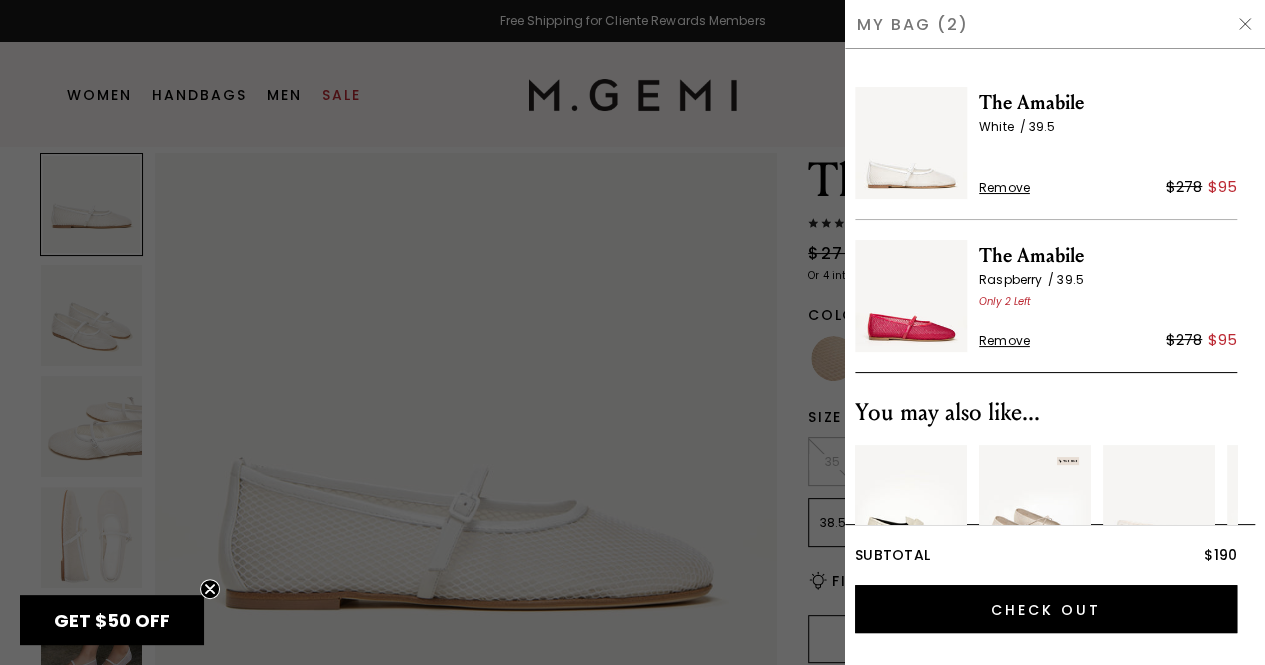 scroll, scrollTop: 0, scrollLeft: 0, axis: both 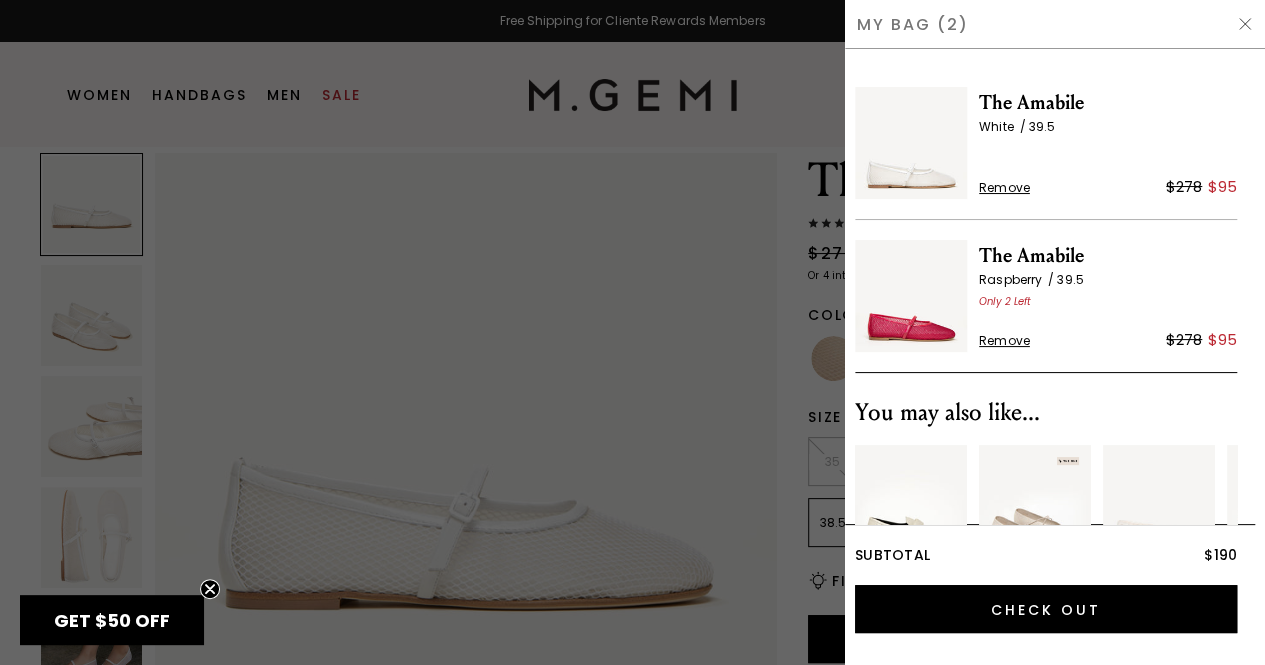 click at bounding box center [632, 331] 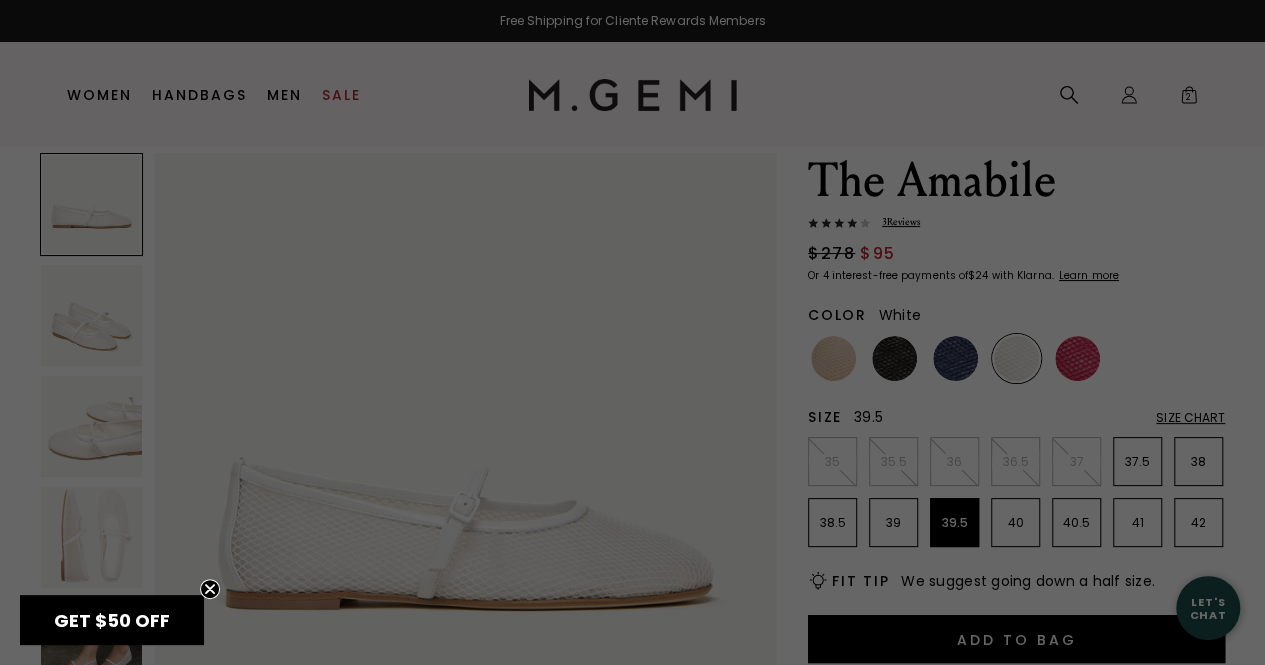 scroll, scrollTop: 66, scrollLeft: 0, axis: vertical 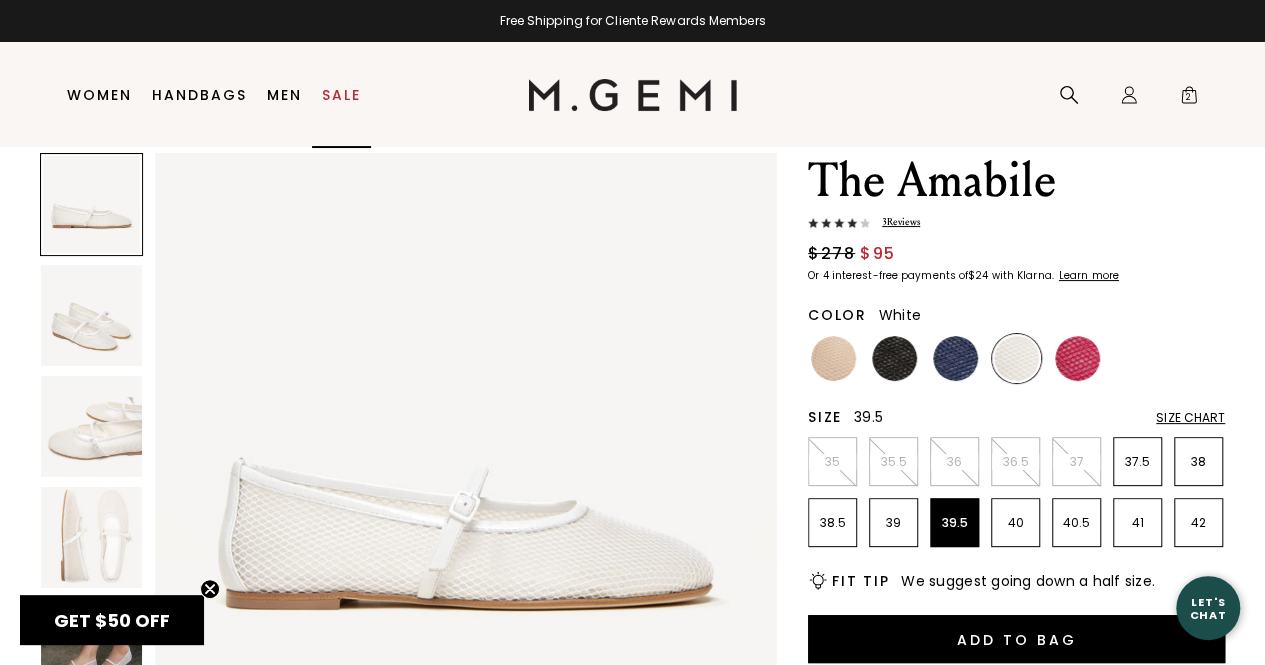 click on "Sale" at bounding box center (341, 95) 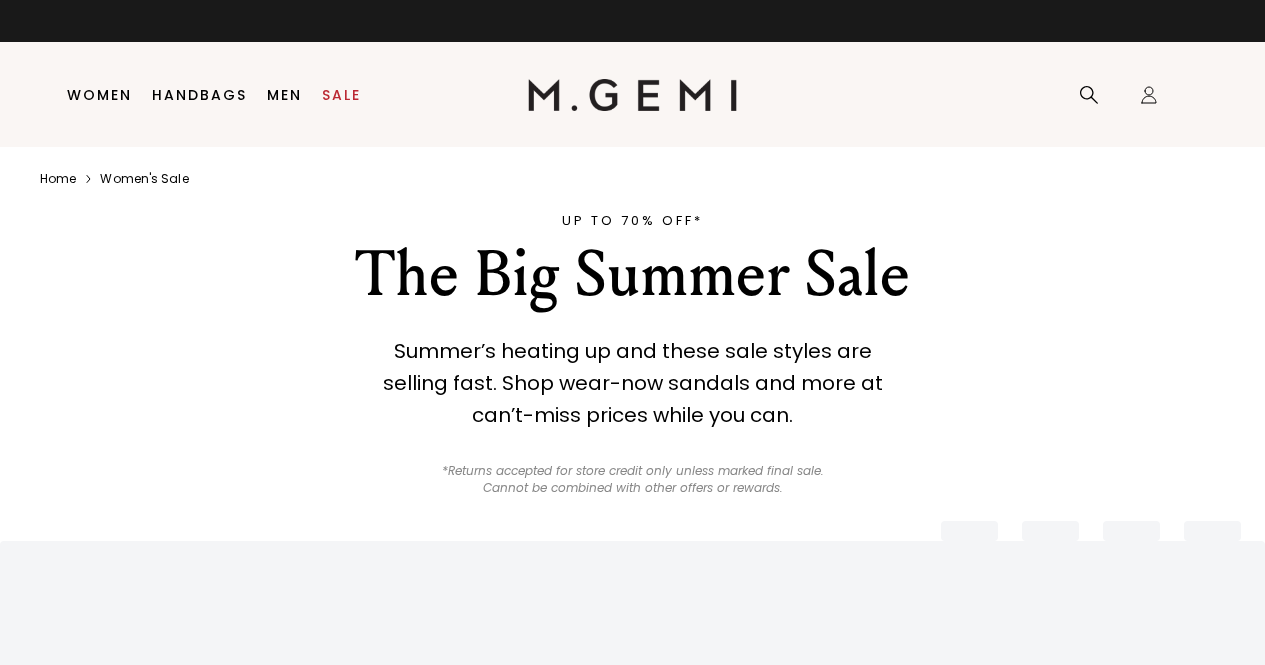 scroll, scrollTop: 0, scrollLeft: 0, axis: both 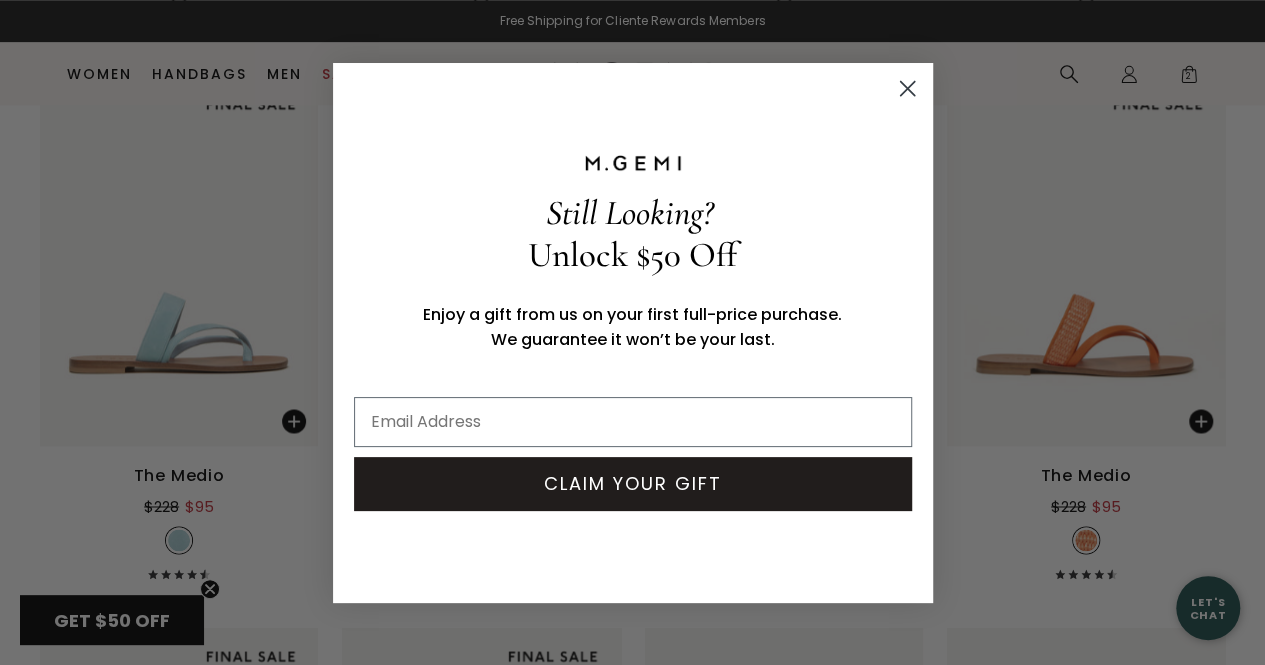 click 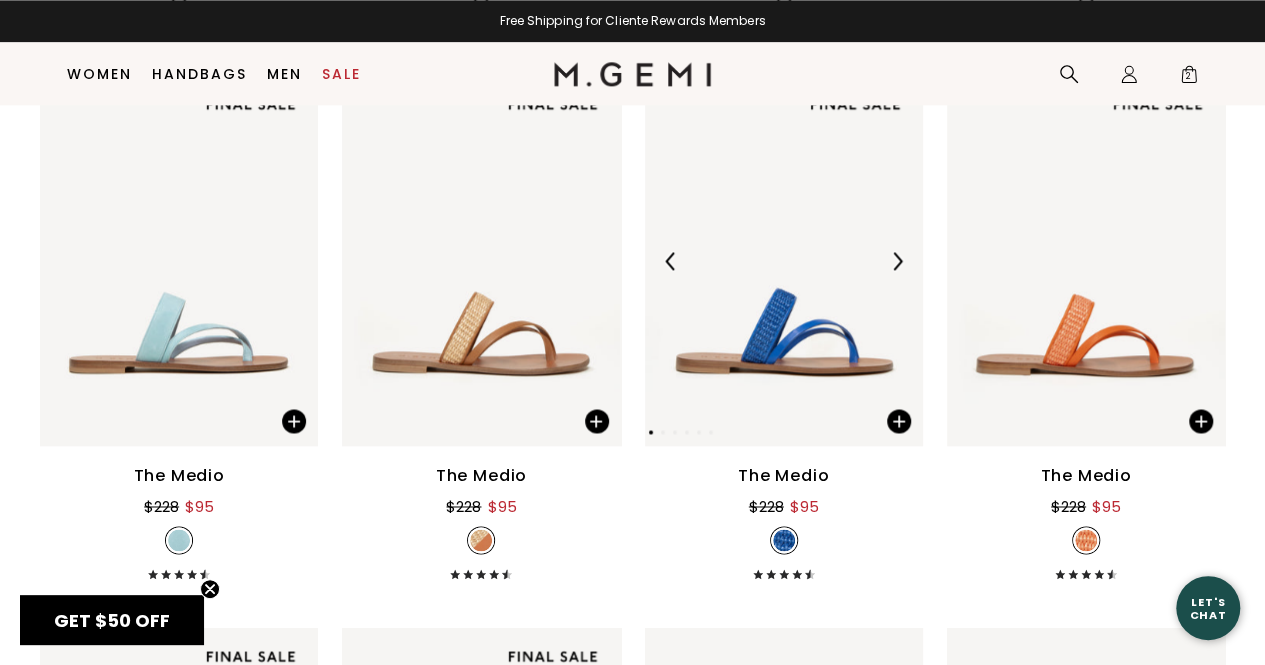 click at bounding box center [784, 260] 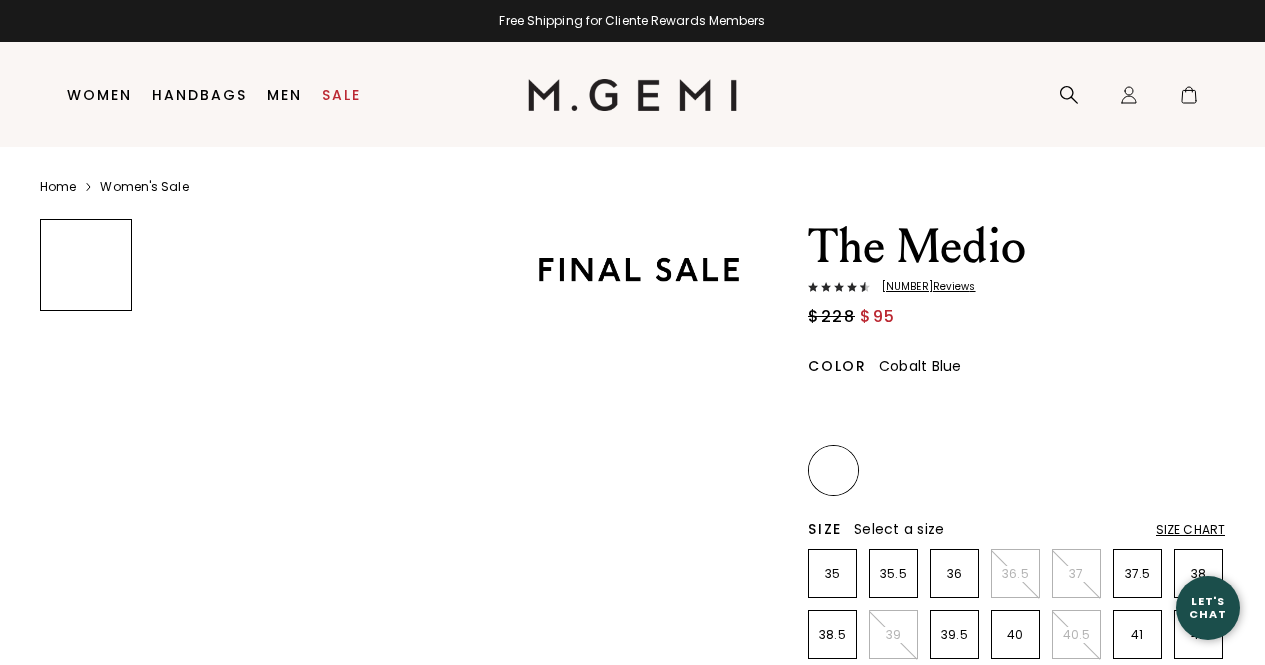scroll, scrollTop: 0, scrollLeft: 0, axis: both 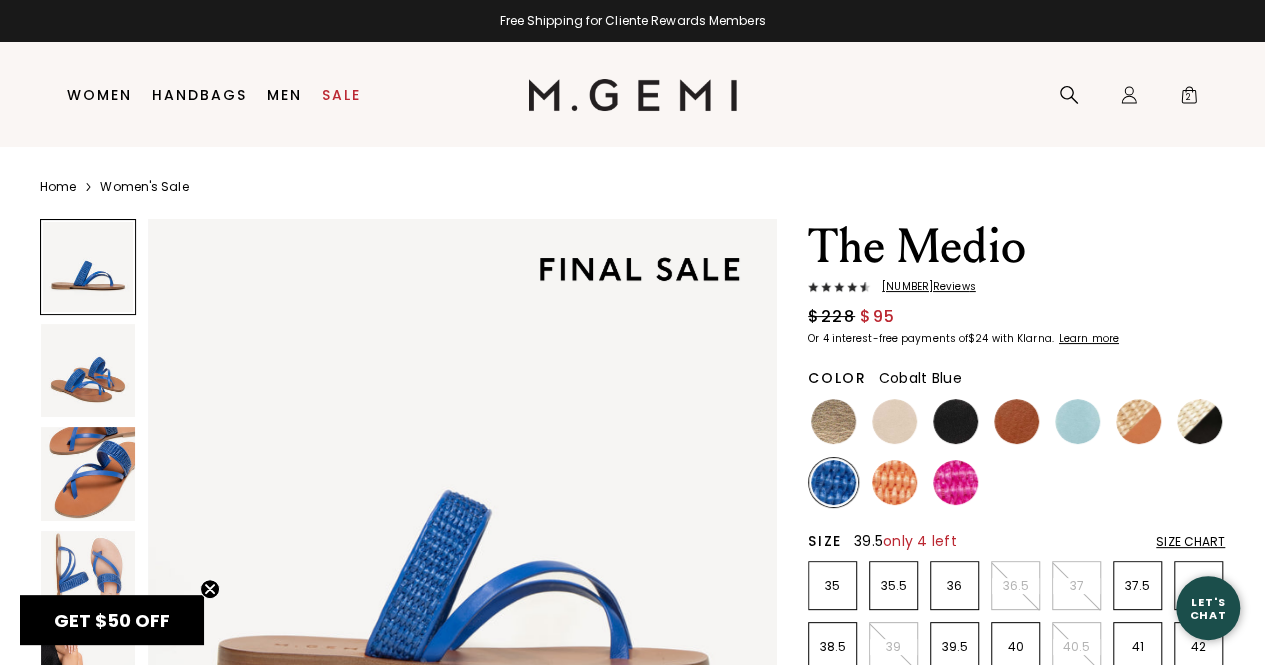 click on "39.5" at bounding box center [954, 647] 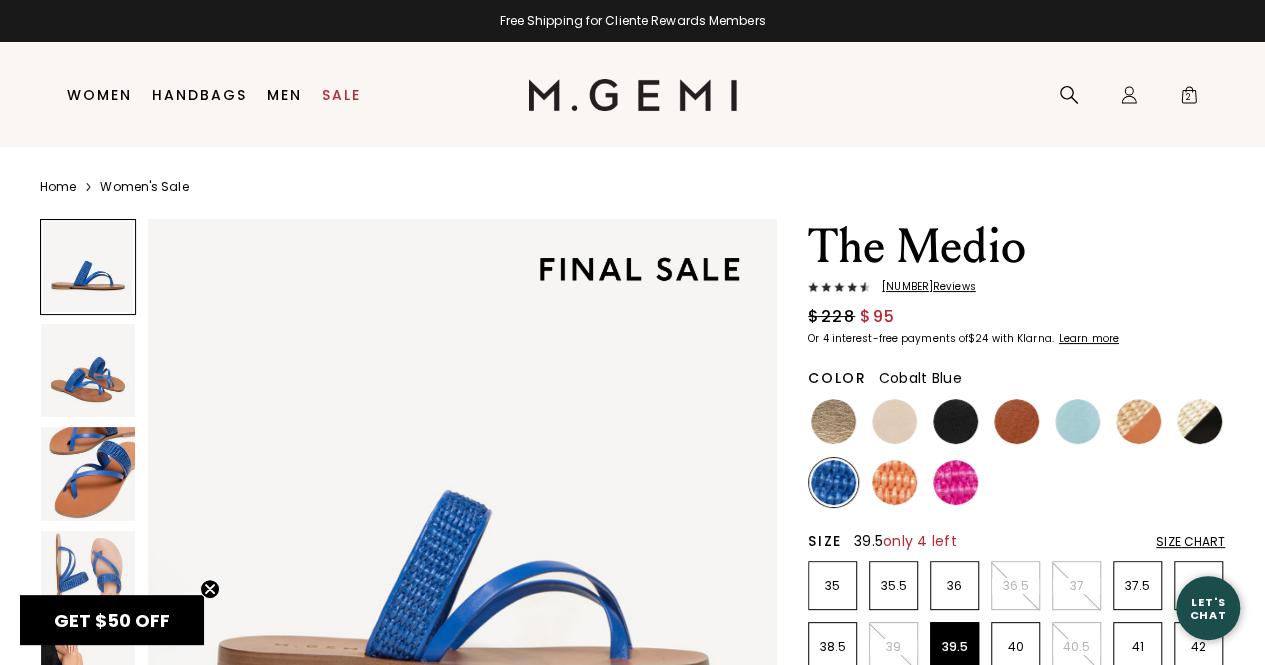 scroll, scrollTop: 0, scrollLeft: 0, axis: both 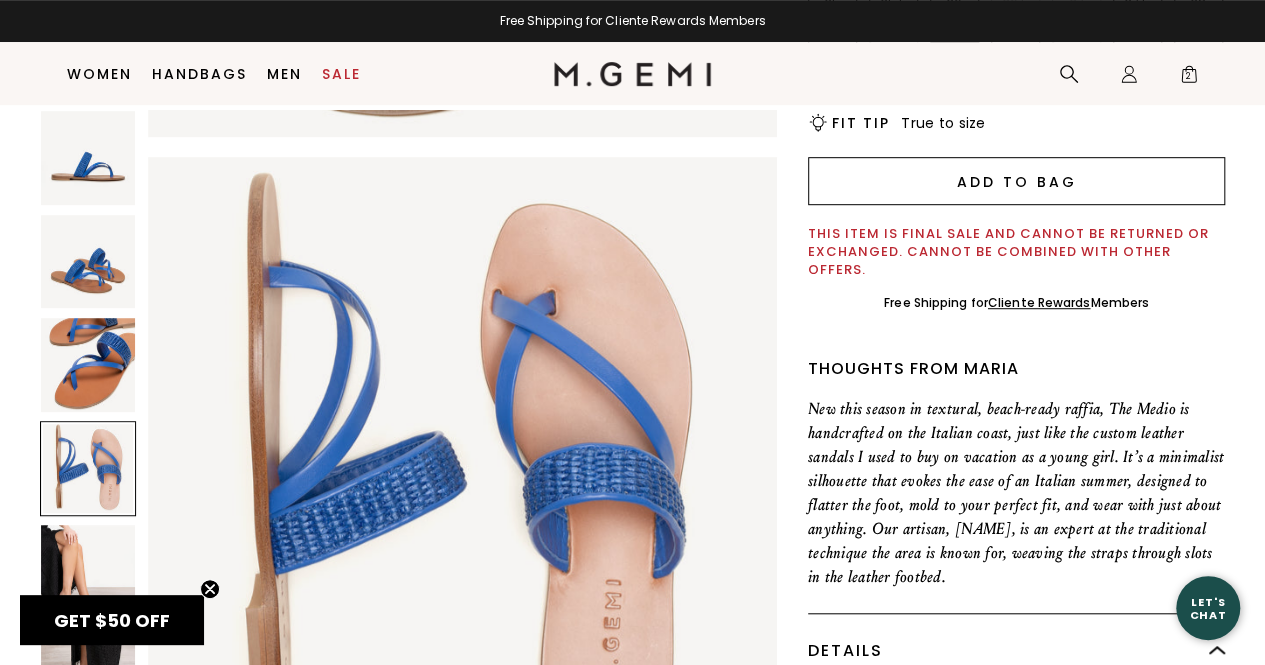 click on "Add to Bag" at bounding box center (1016, 181) 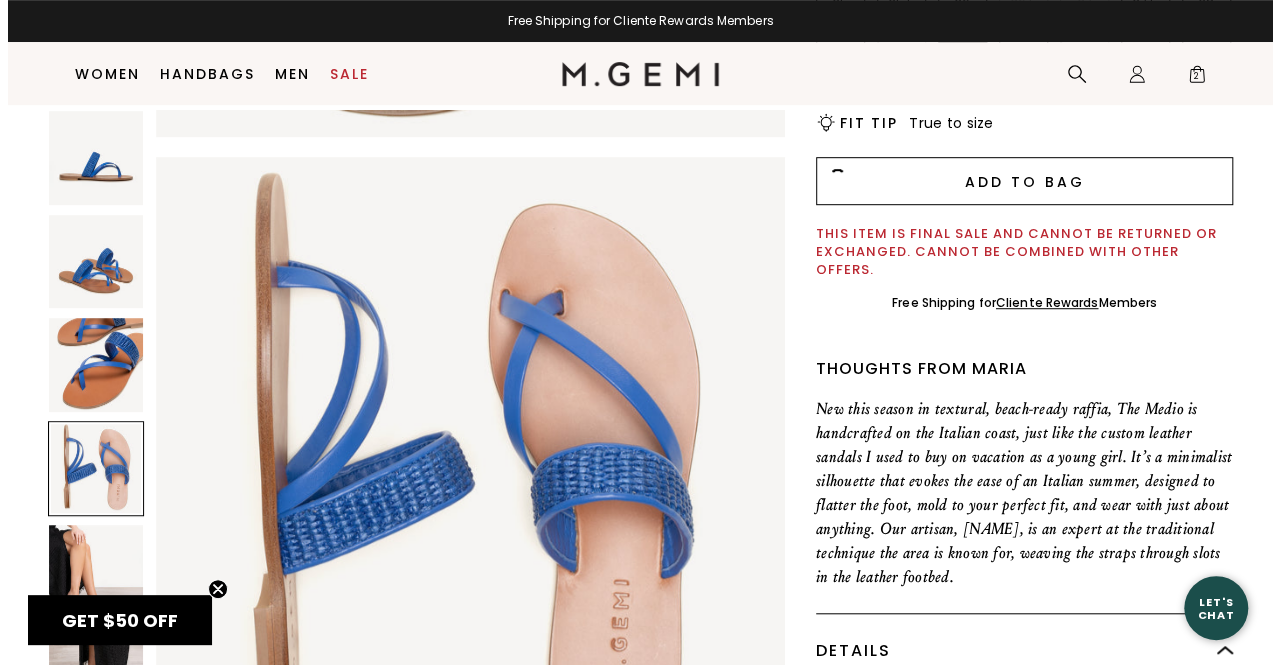 scroll, scrollTop: 0, scrollLeft: 0, axis: both 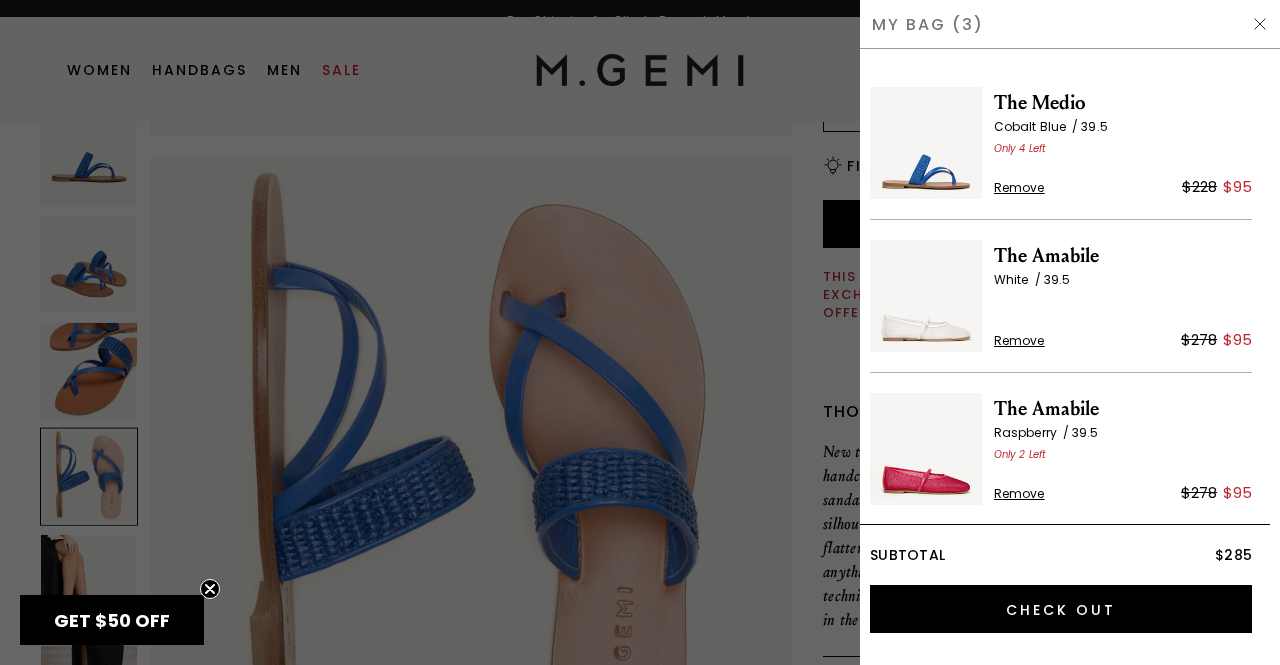 click at bounding box center [640, 332] 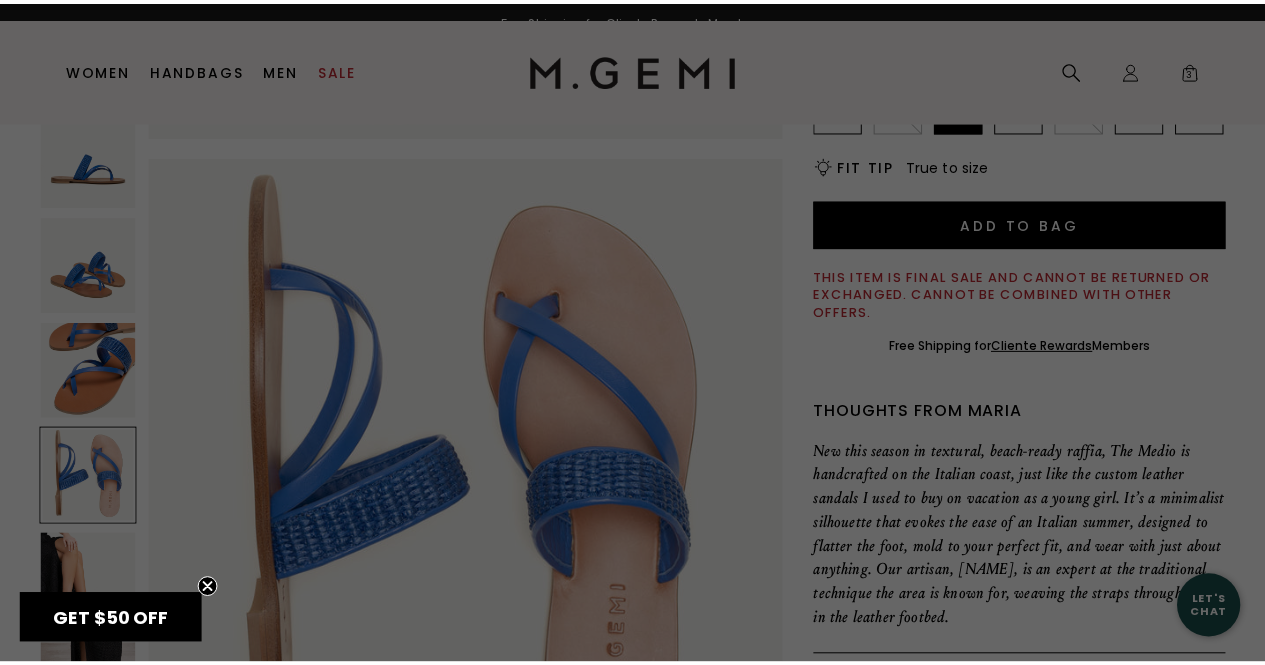 scroll, scrollTop: 513, scrollLeft: 0, axis: vertical 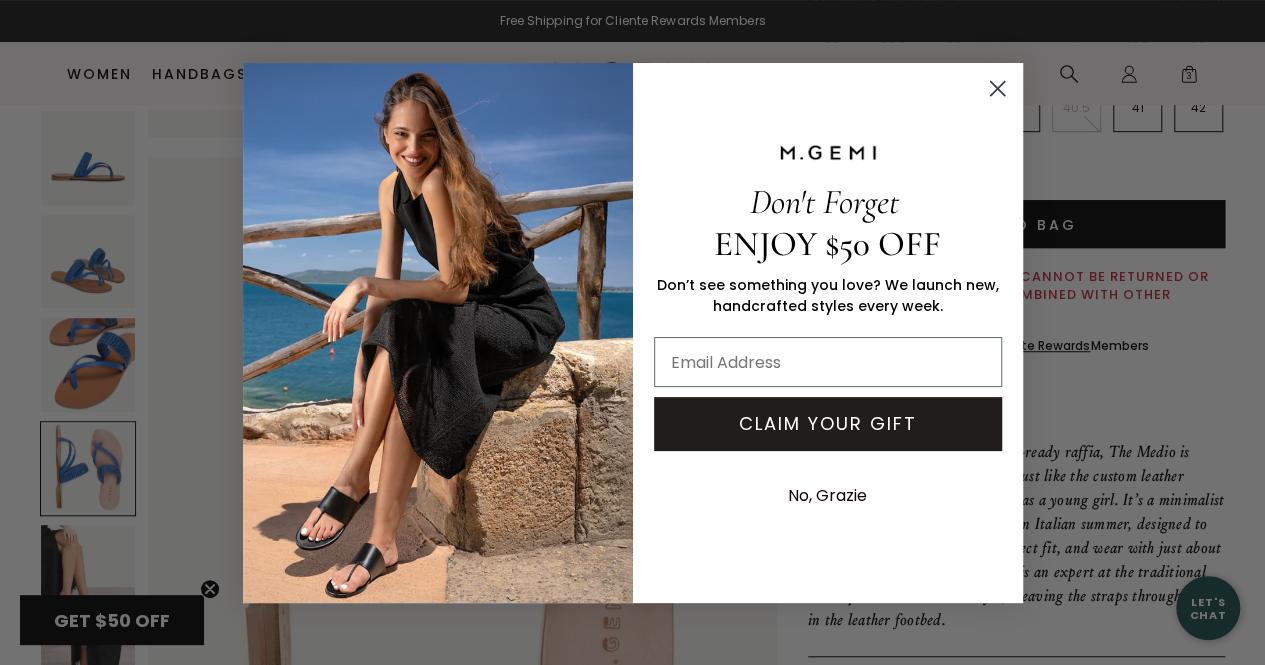 click 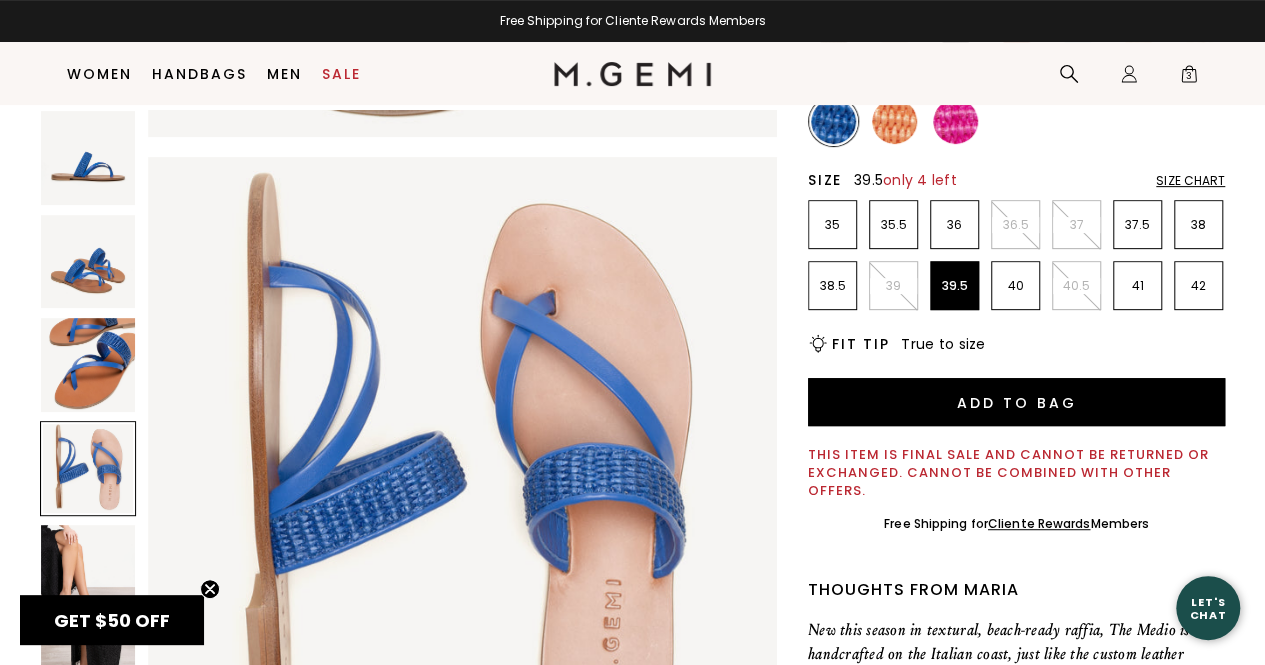 scroll, scrollTop: 311, scrollLeft: 0, axis: vertical 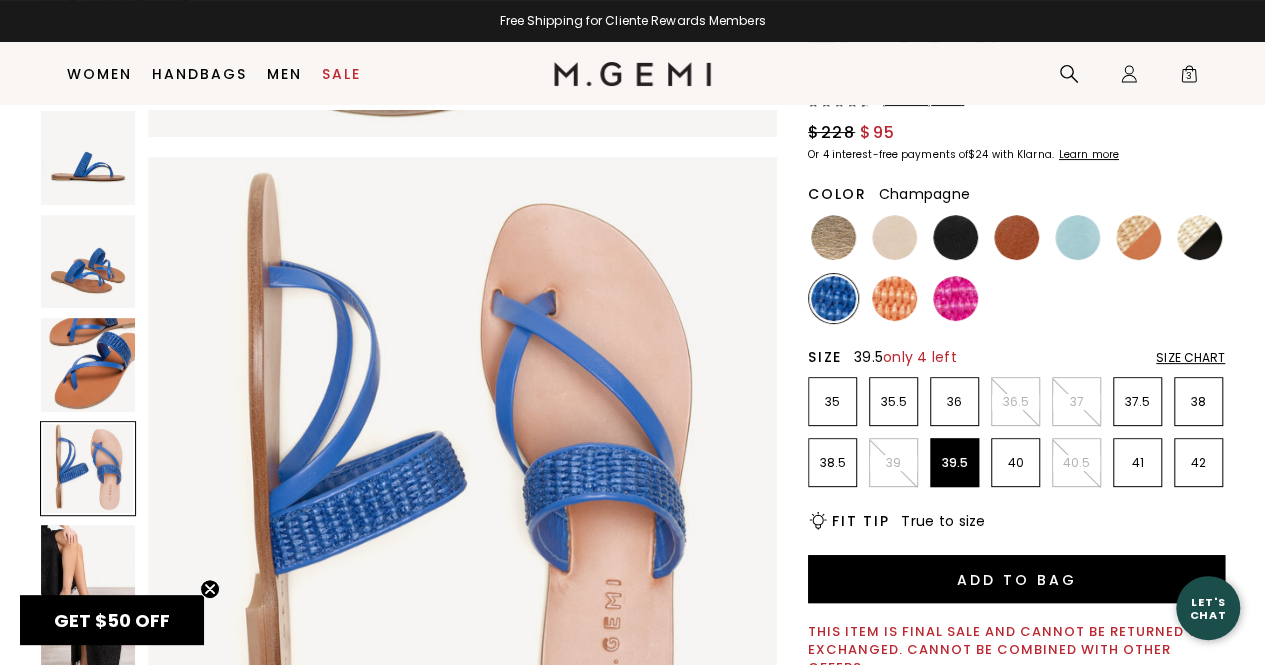 click at bounding box center [833, 237] 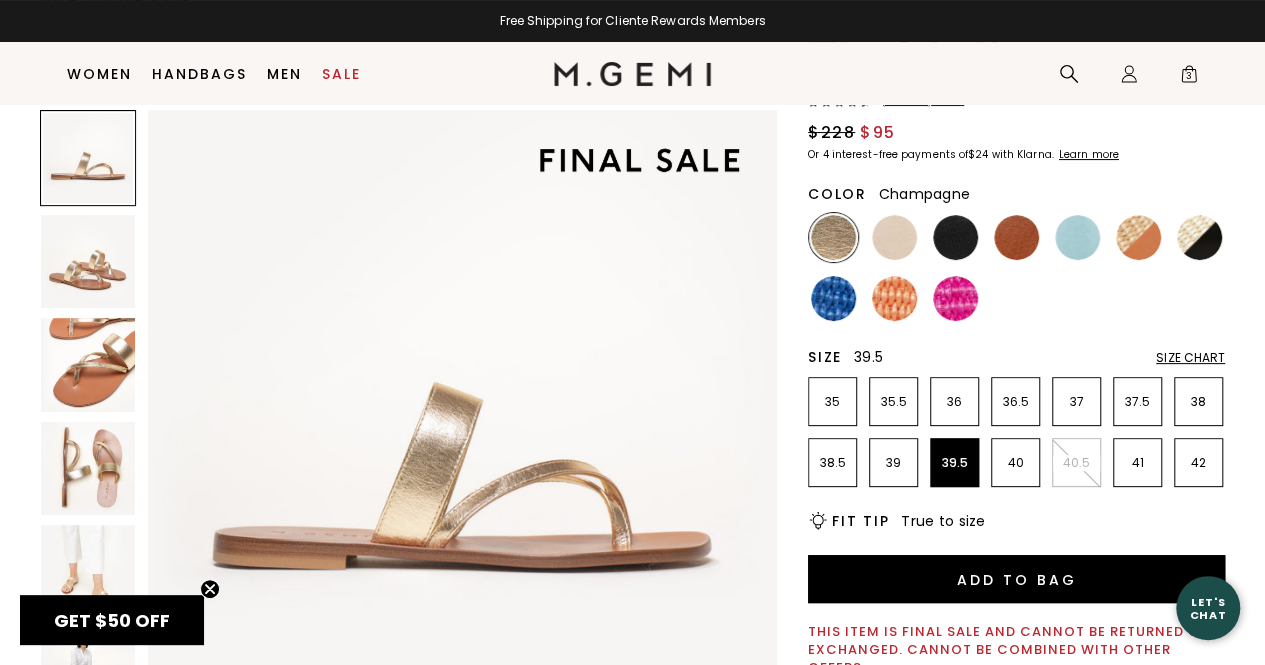 scroll, scrollTop: 0, scrollLeft: 0, axis: both 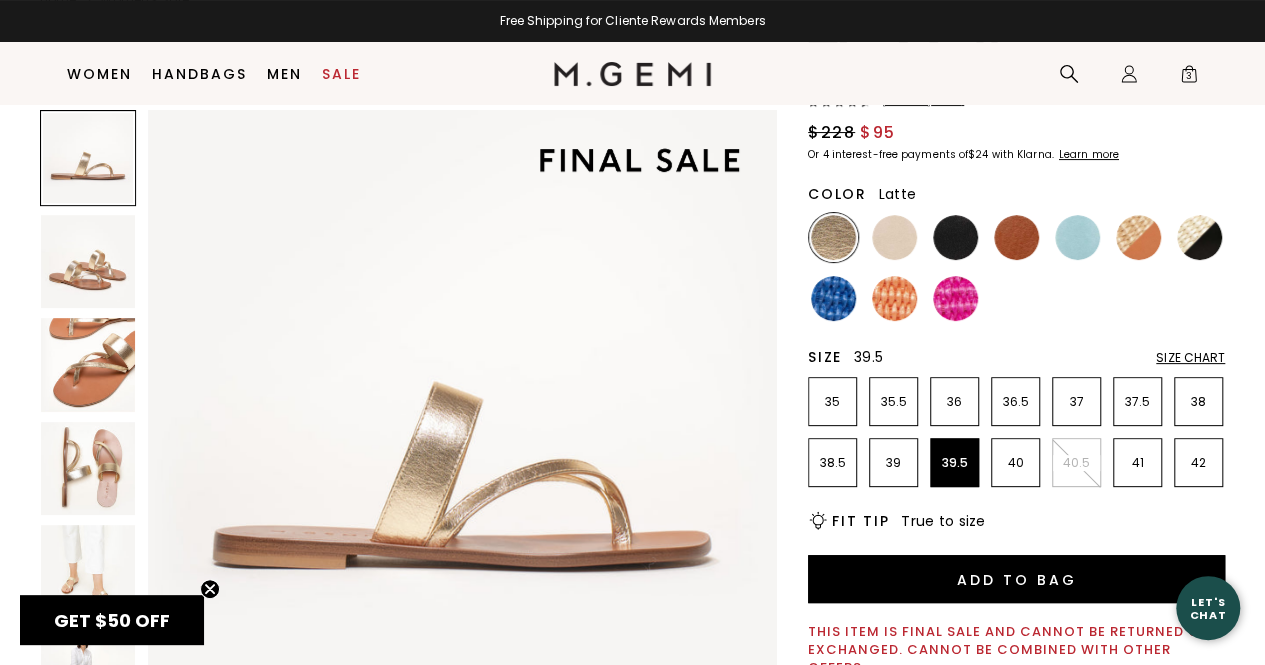 click at bounding box center (894, 237) 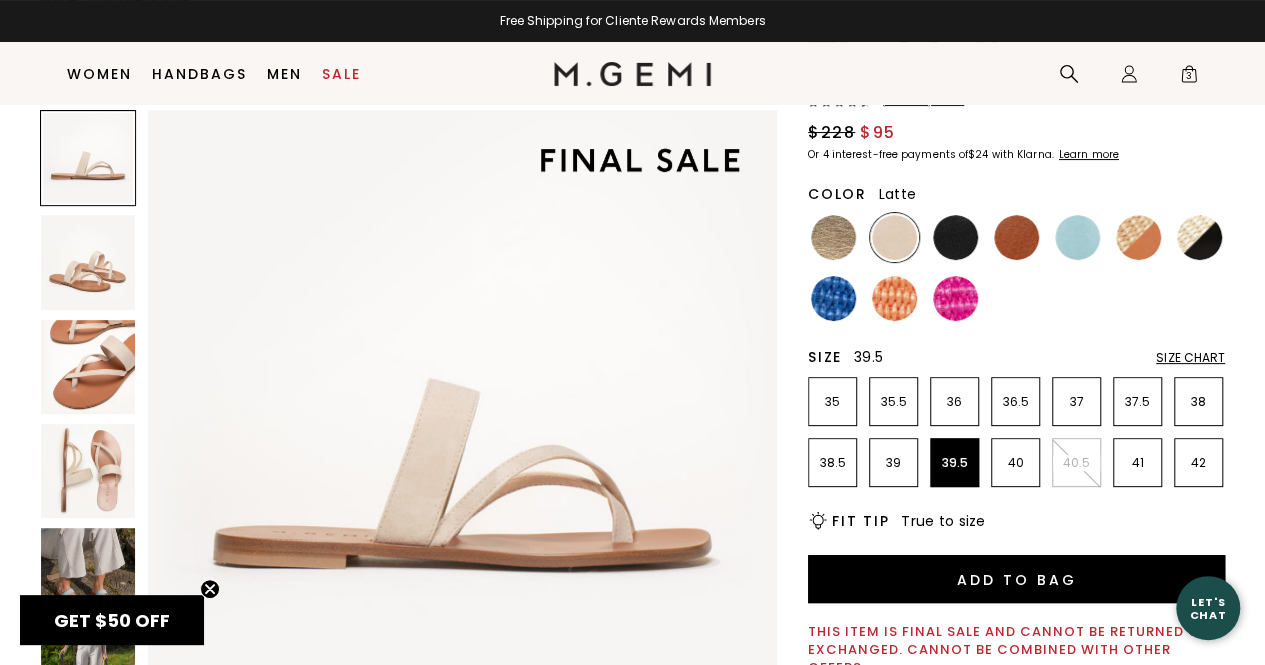 scroll, scrollTop: 0, scrollLeft: 0, axis: both 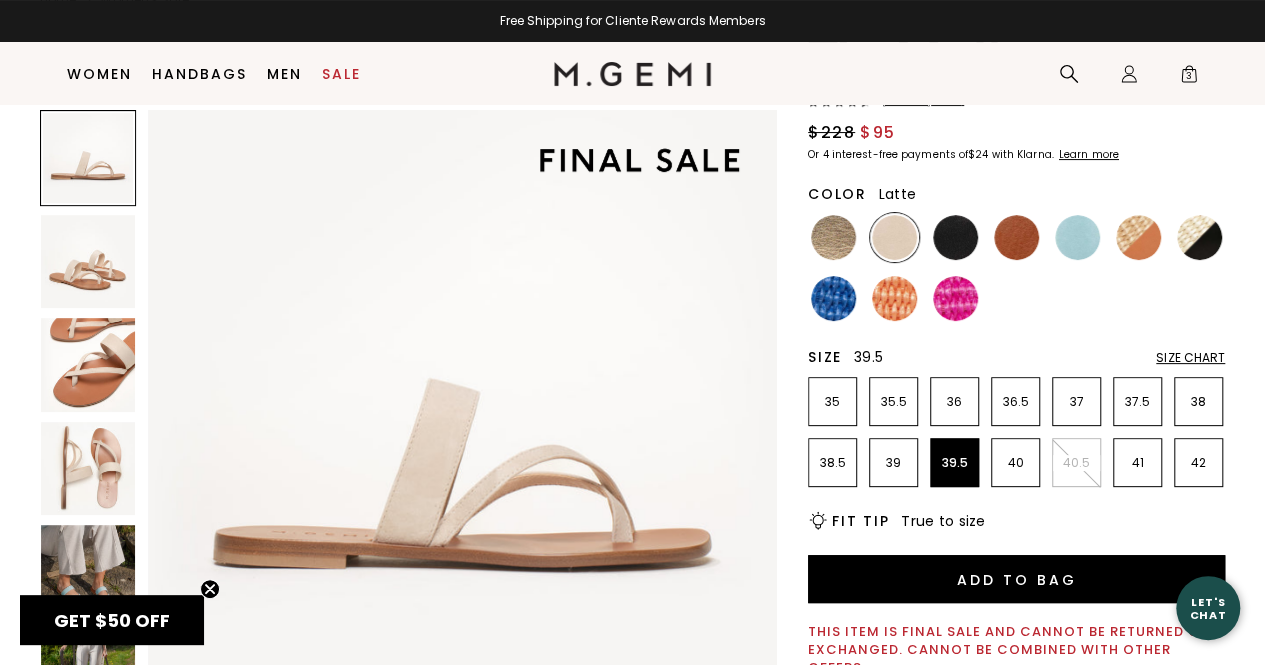 click at bounding box center (88, 572) 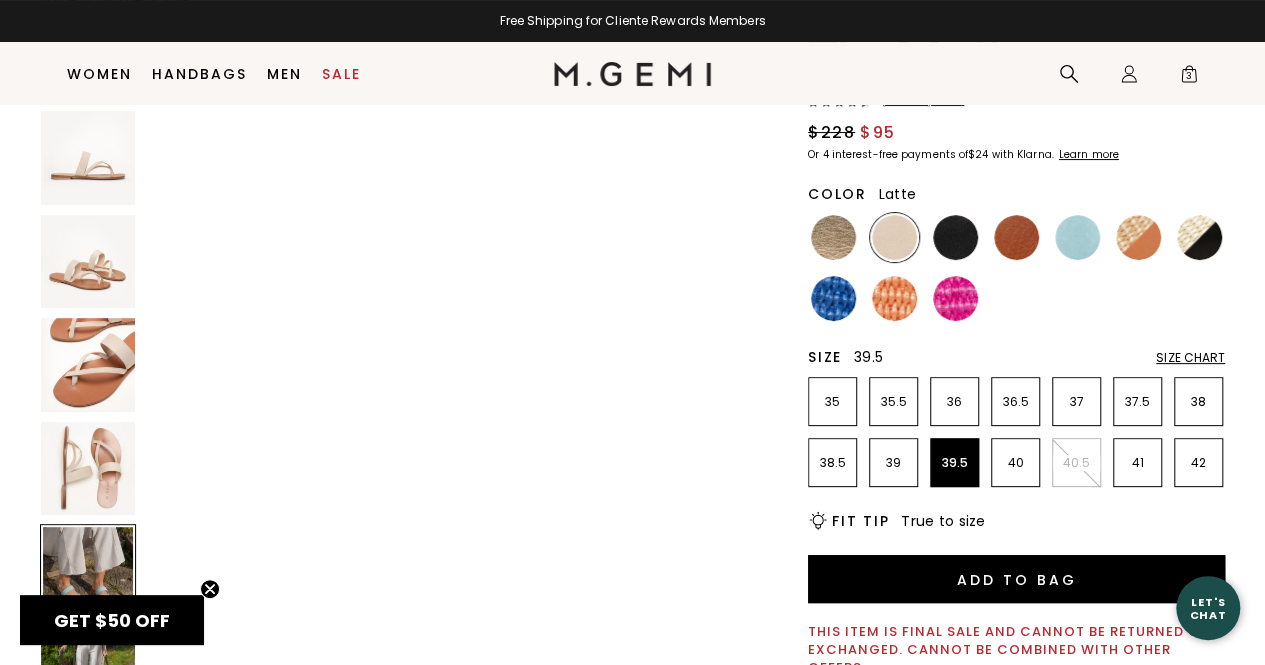 scroll, scrollTop: 2535, scrollLeft: 0, axis: vertical 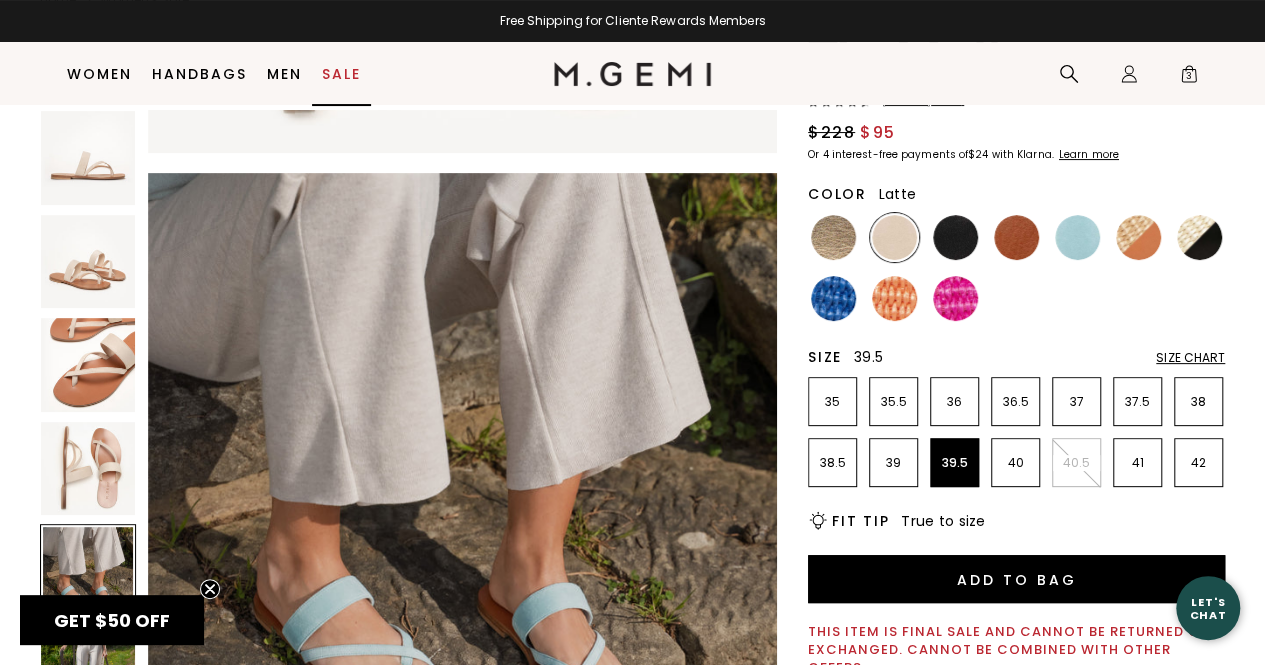 click on "Sale" at bounding box center [341, 74] 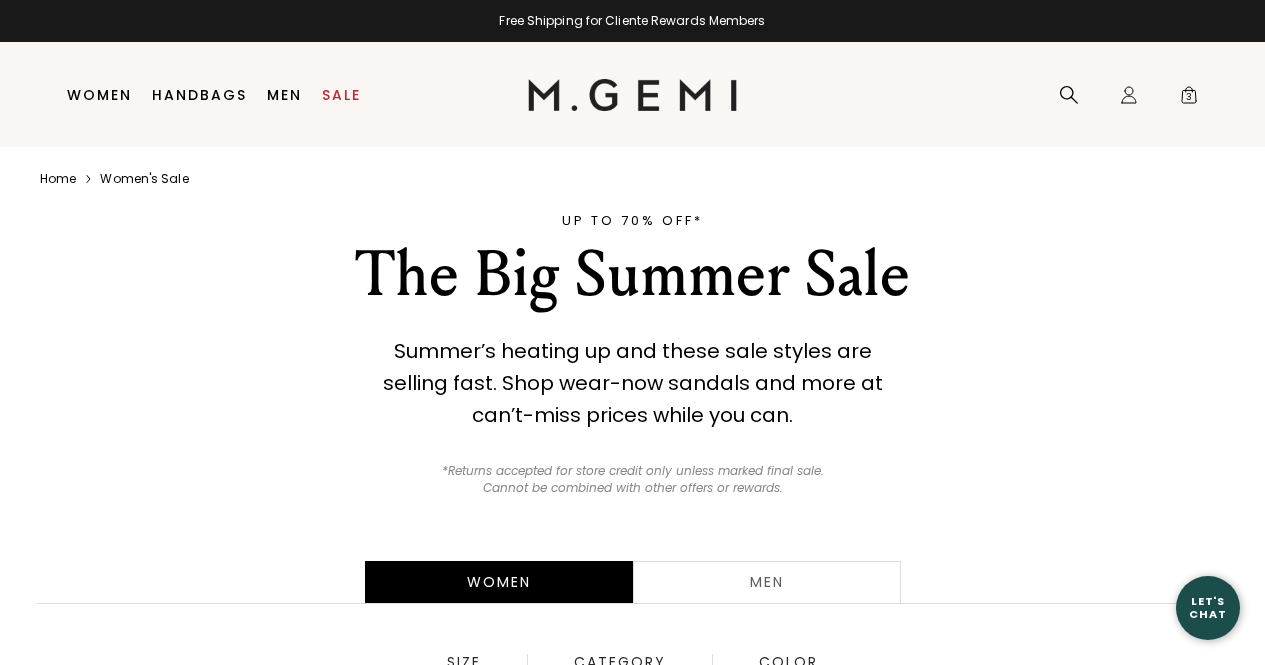 scroll, scrollTop: 0, scrollLeft: 0, axis: both 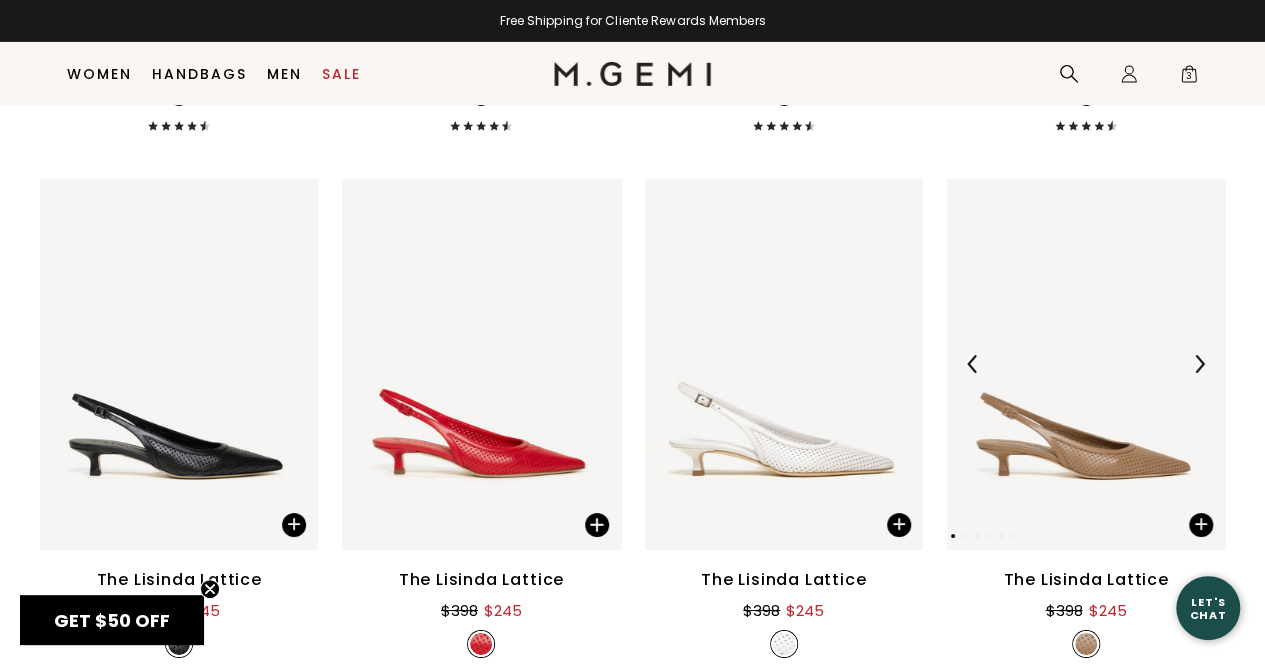 click at bounding box center (1199, 364) 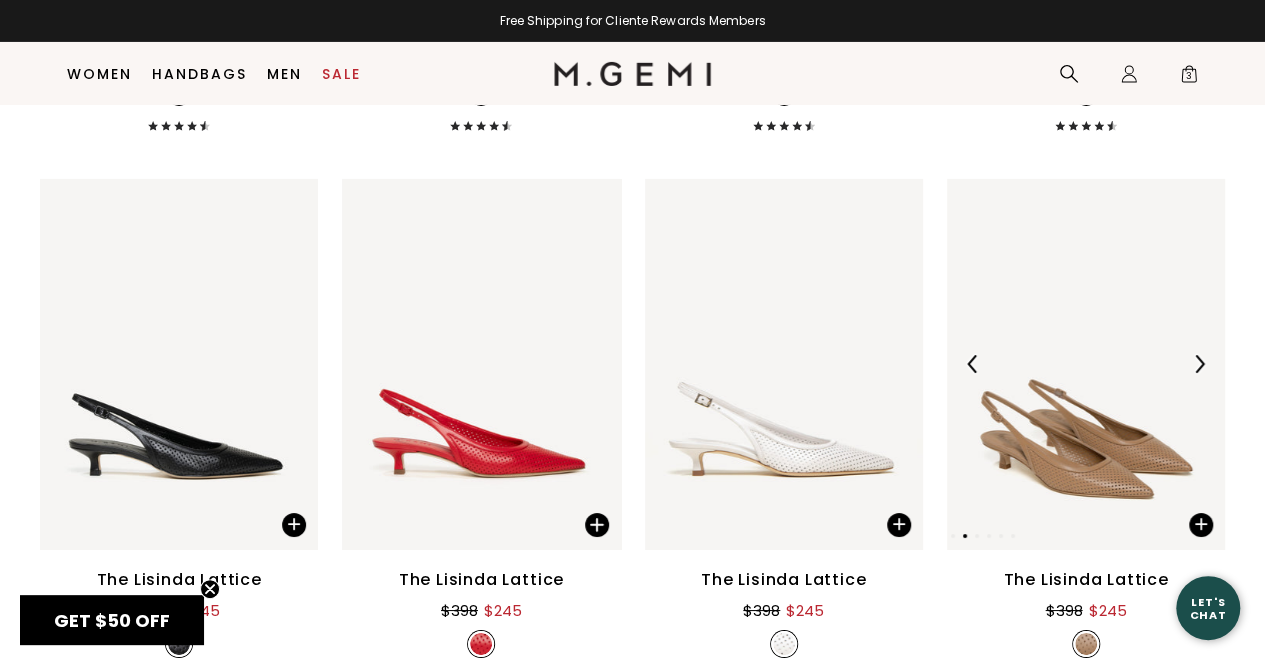 click at bounding box center [1199, 364] 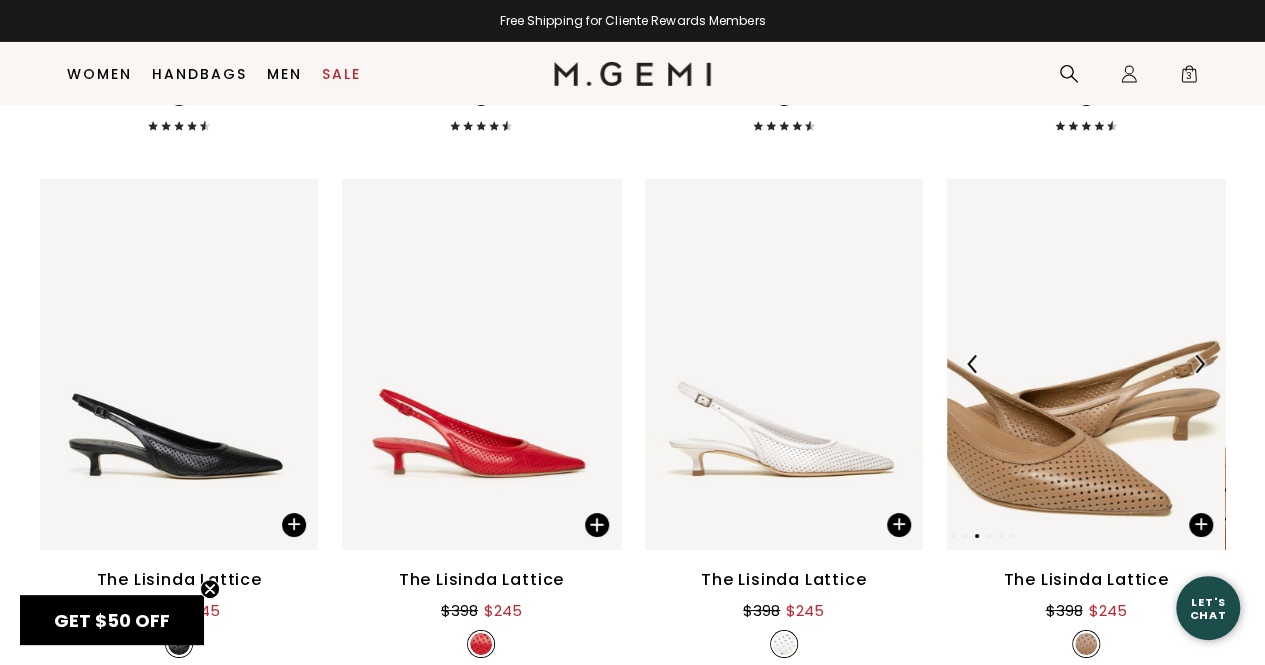 click at bounding box center (1199, 364) 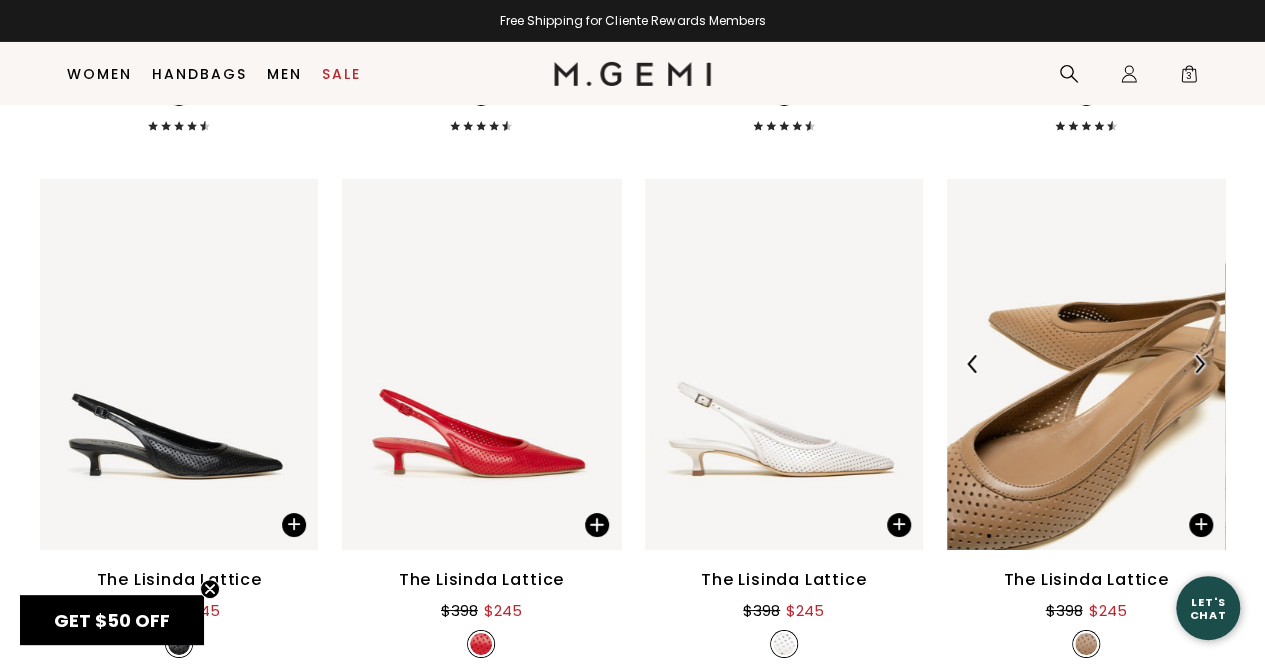 click at bounding box center (1199, 364) 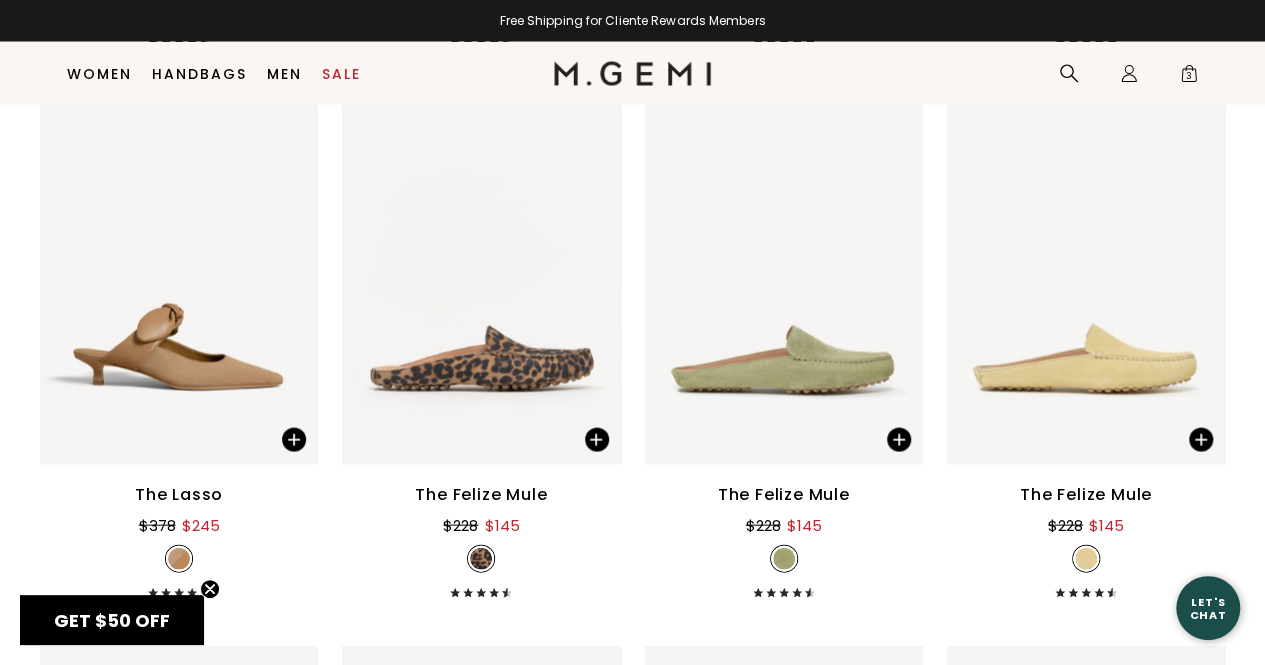 scroll, scrollTop: 5737, scrollLeft: 0, axis: vertical 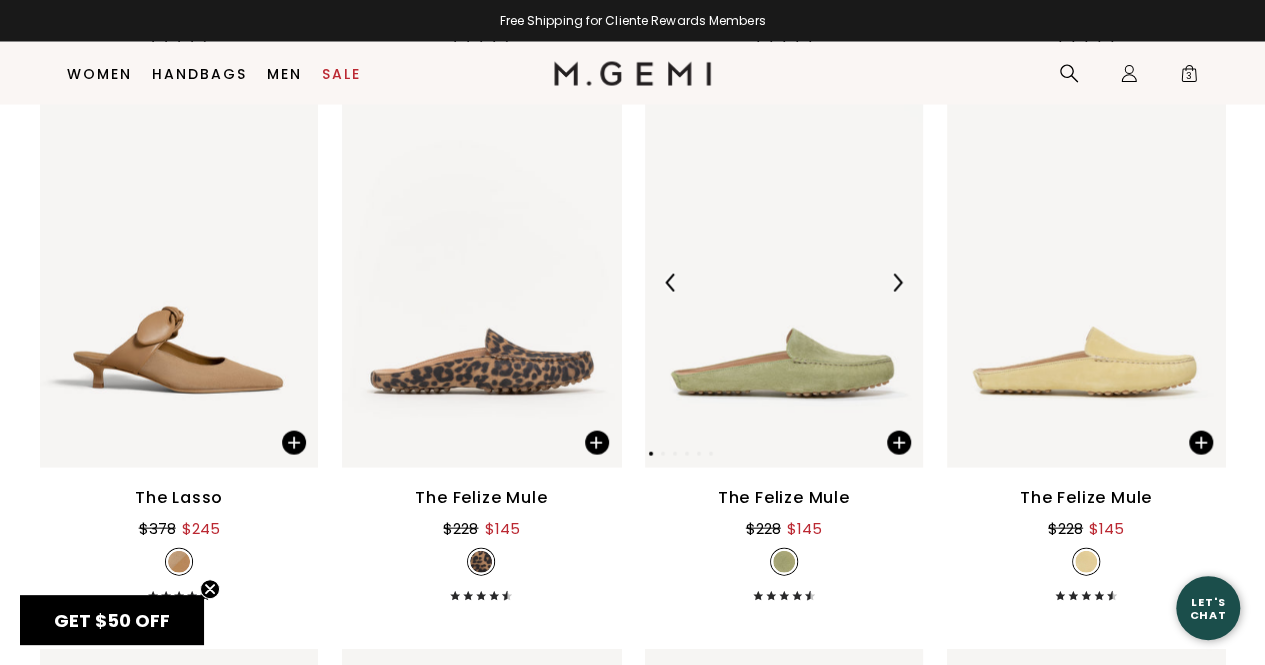 click at bounding box center [897, 283] 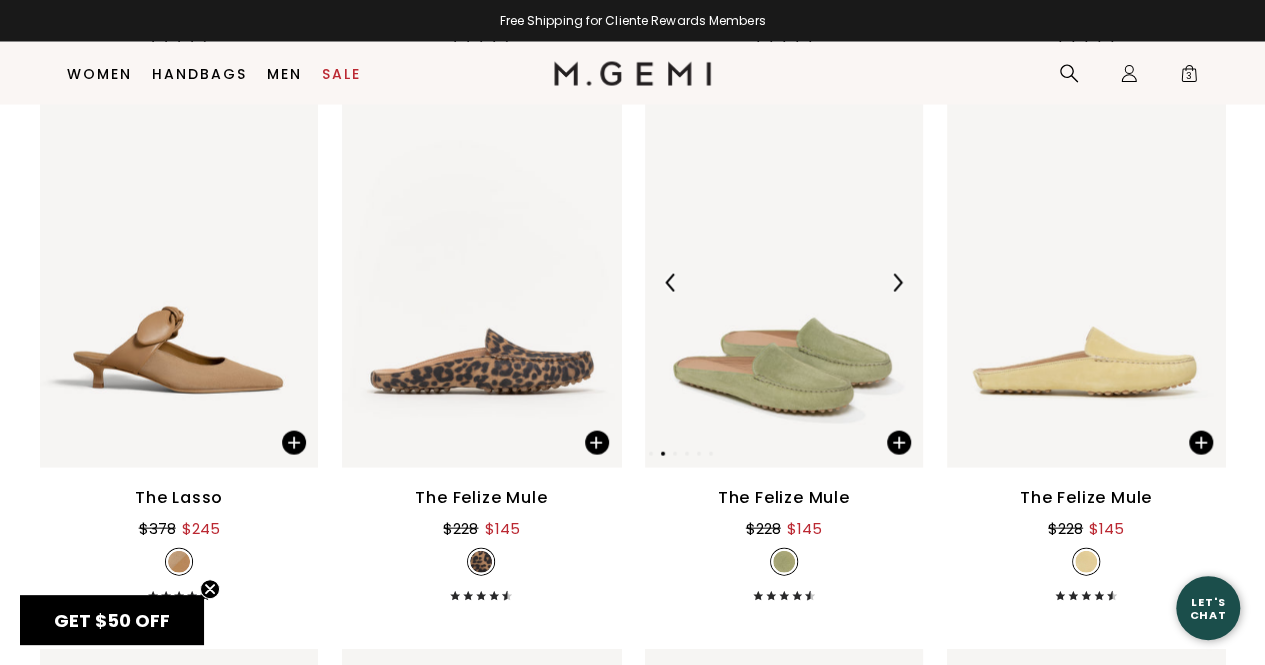 click at bounding box center [897, 283] 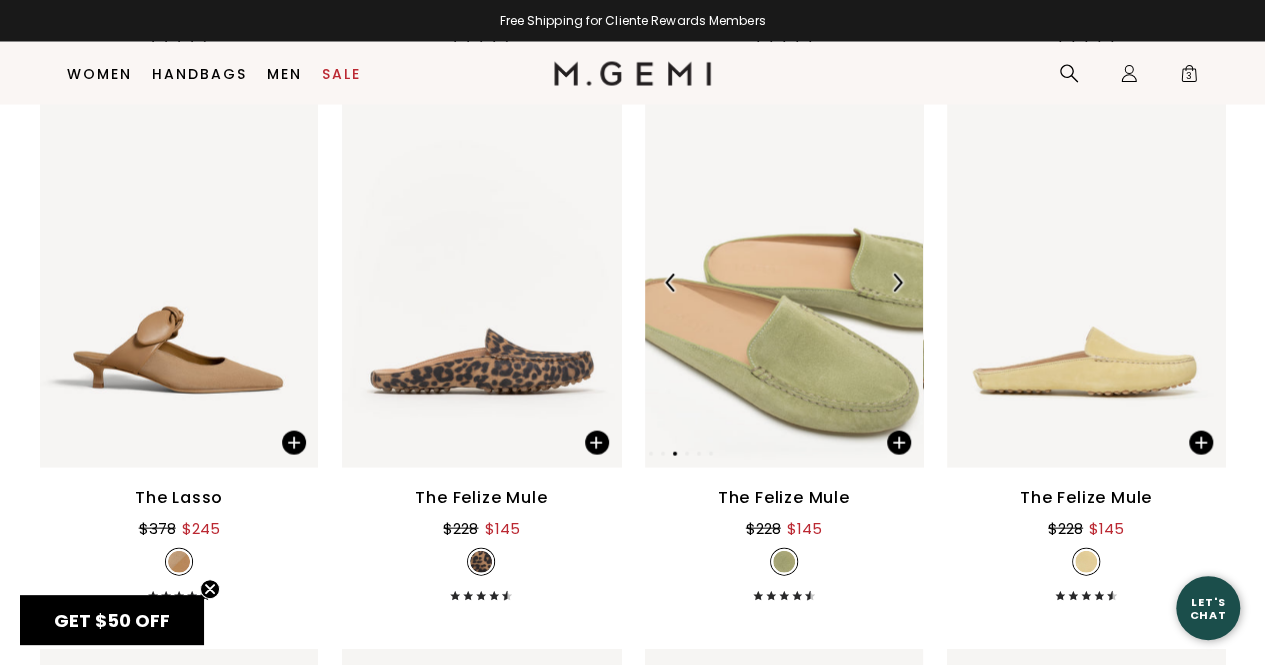 click at bounding box center [897, 283] 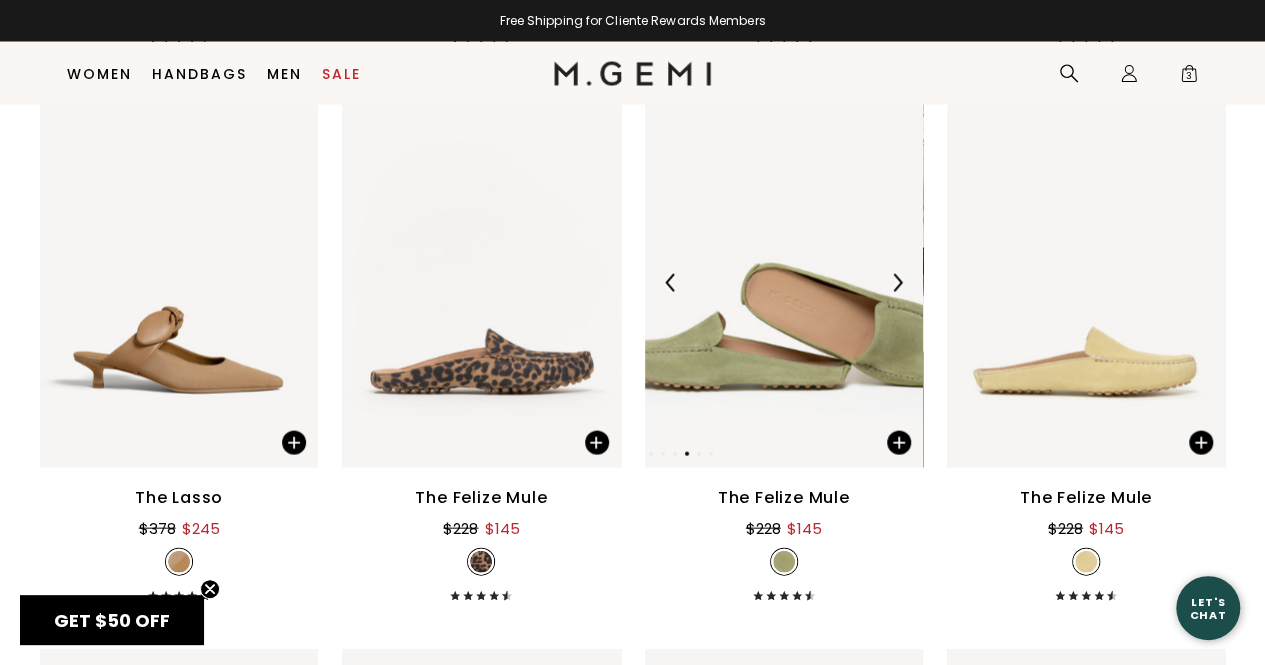 click at bounding box center [897, 283] 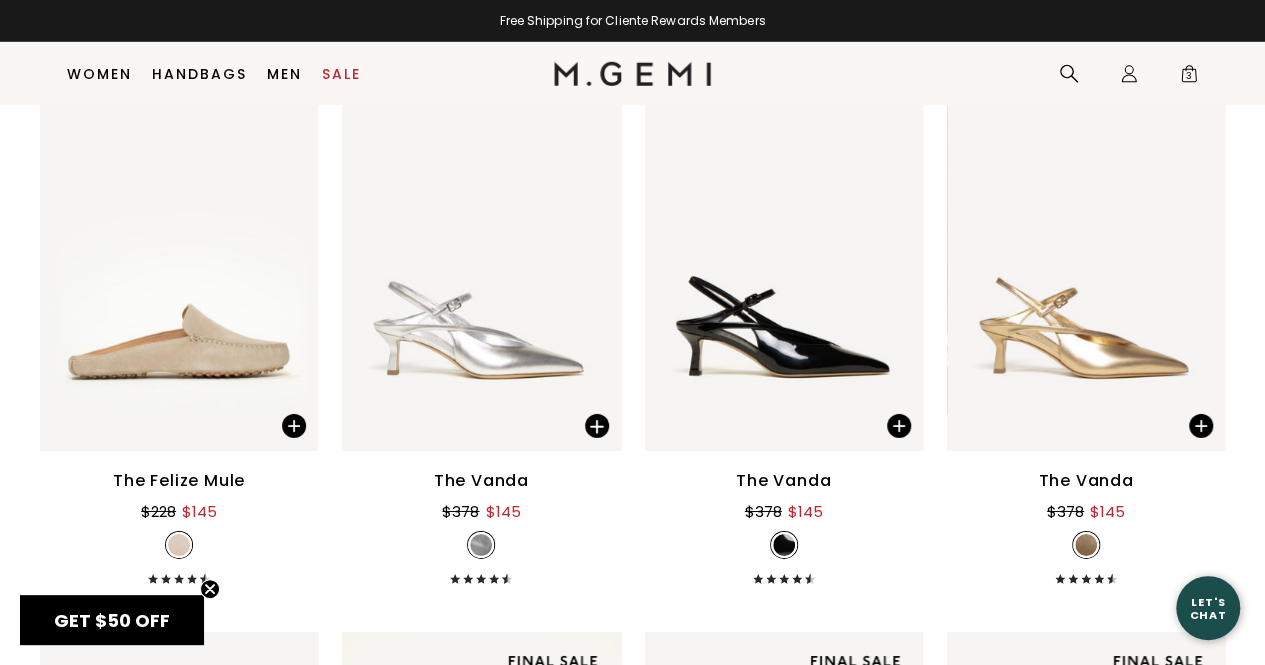 scroll, scrollTop: 6901, scrollLeft: 0, axis: vertical 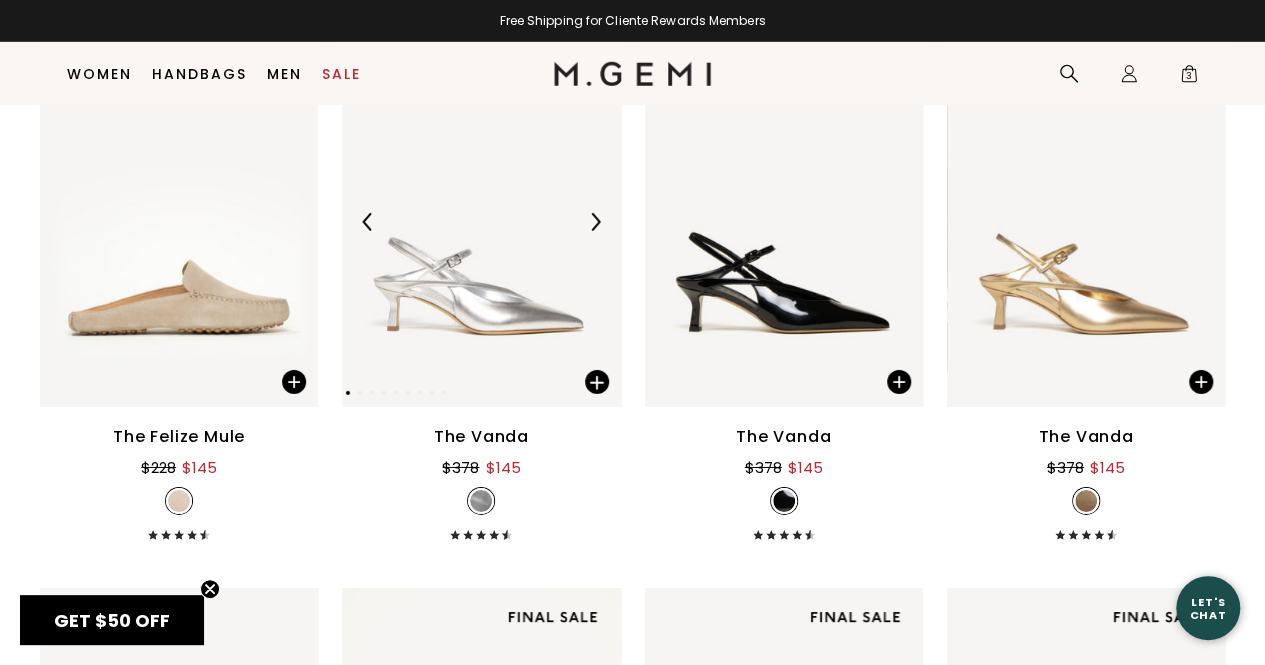 click at bounding box center [595, 222] 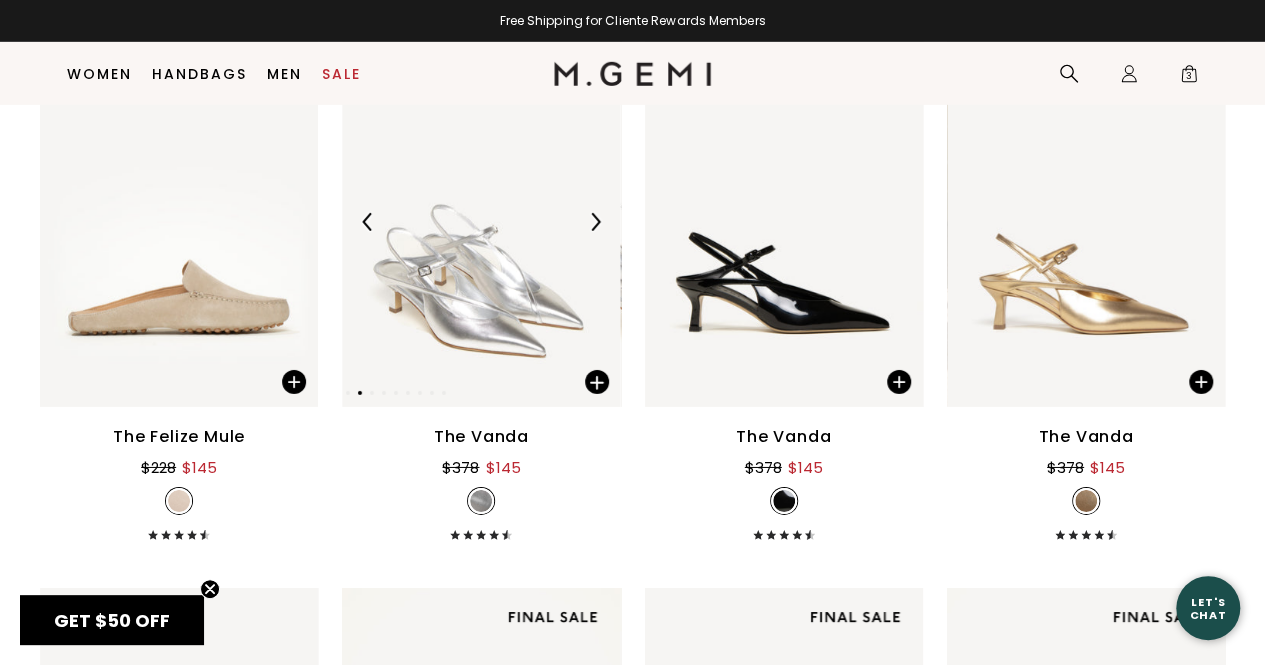 click at bounding box center (595, 222) 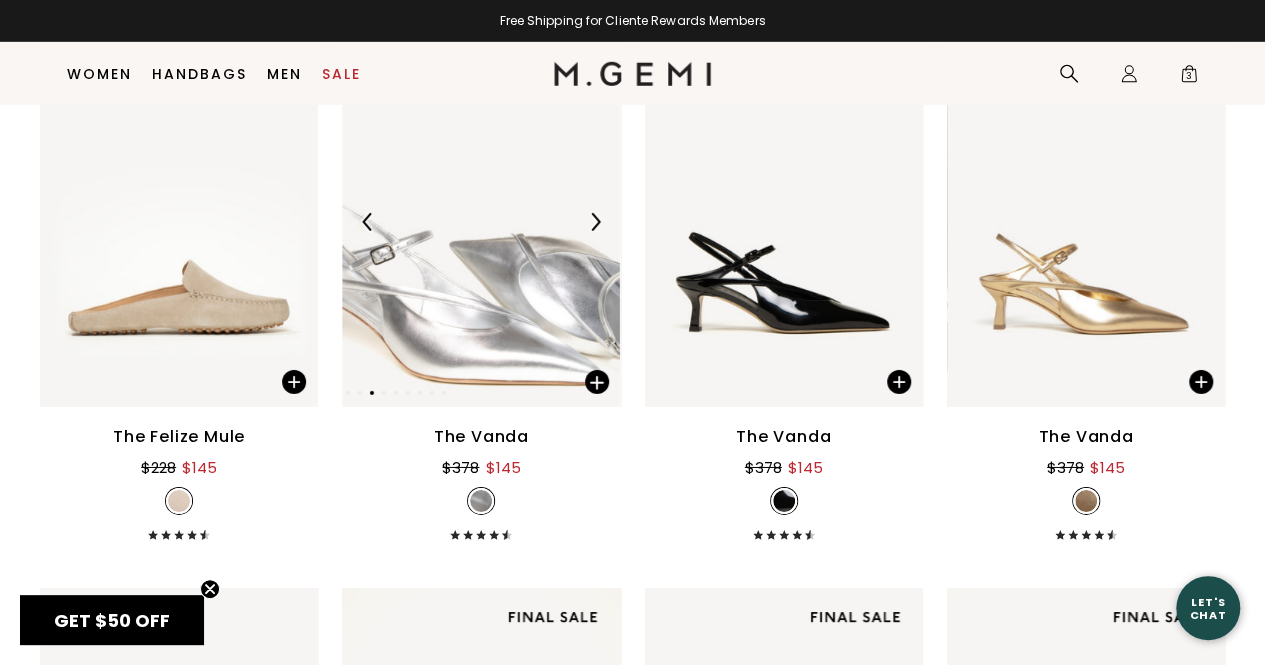 click at bounding box center [595, 222] 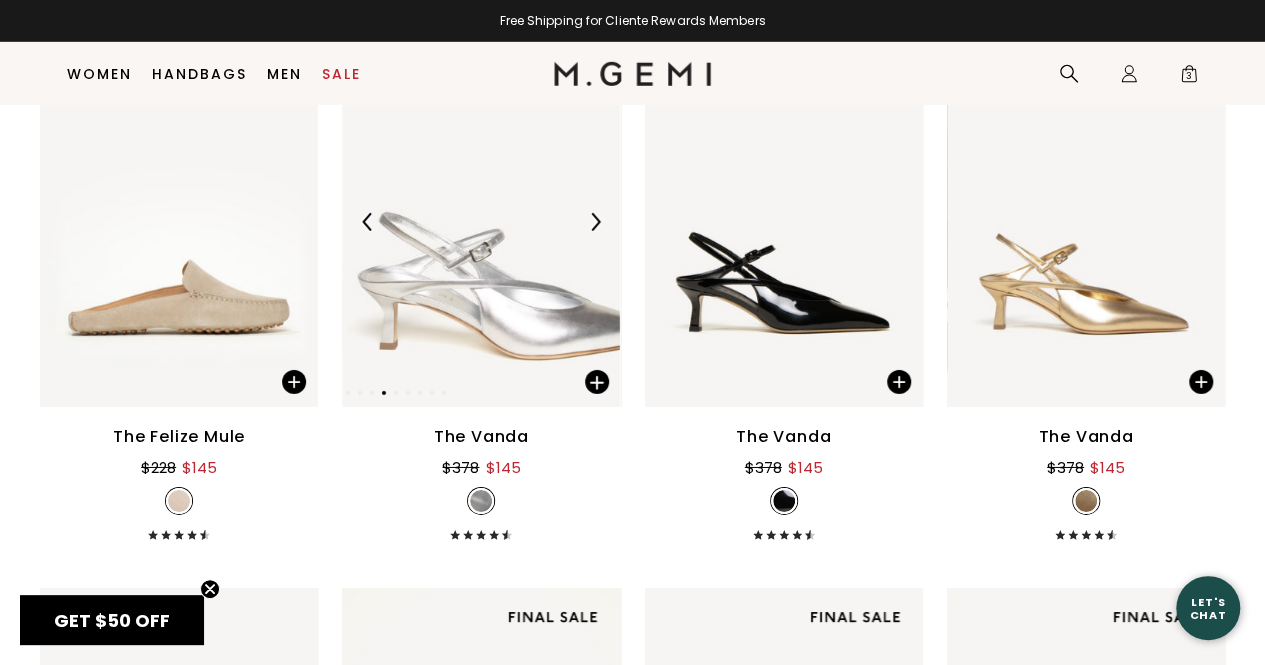 click at bounding box center (595, 222) 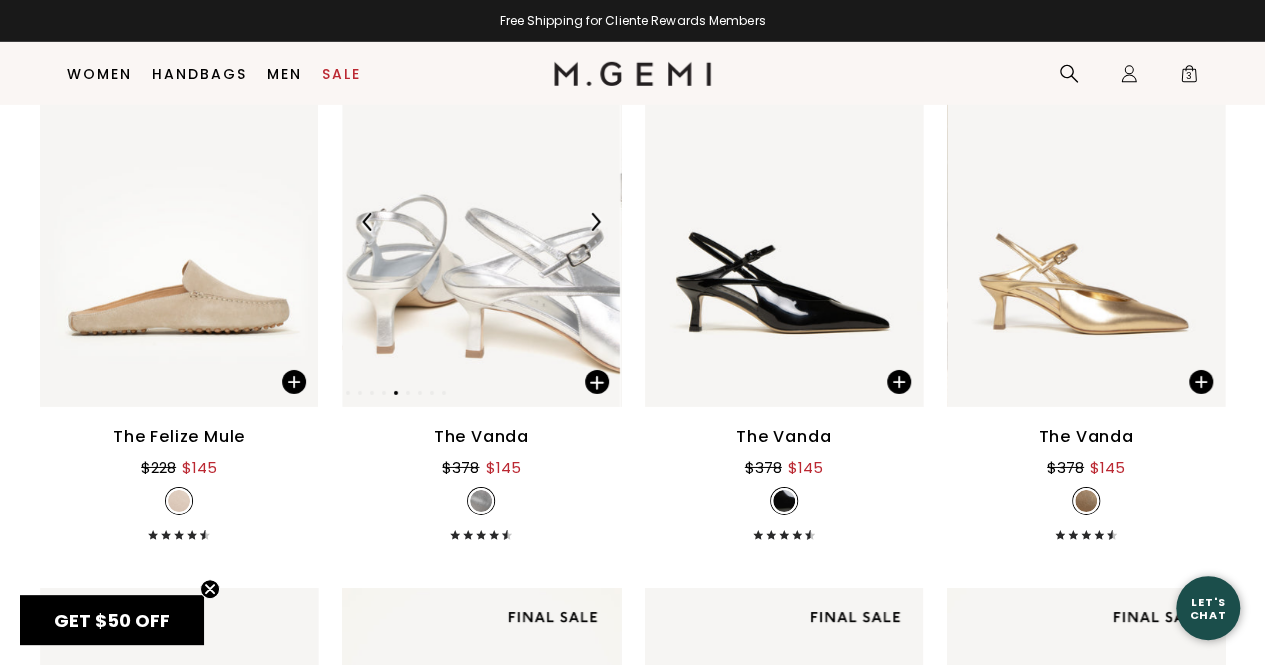 click at bounding box center (595, 222) 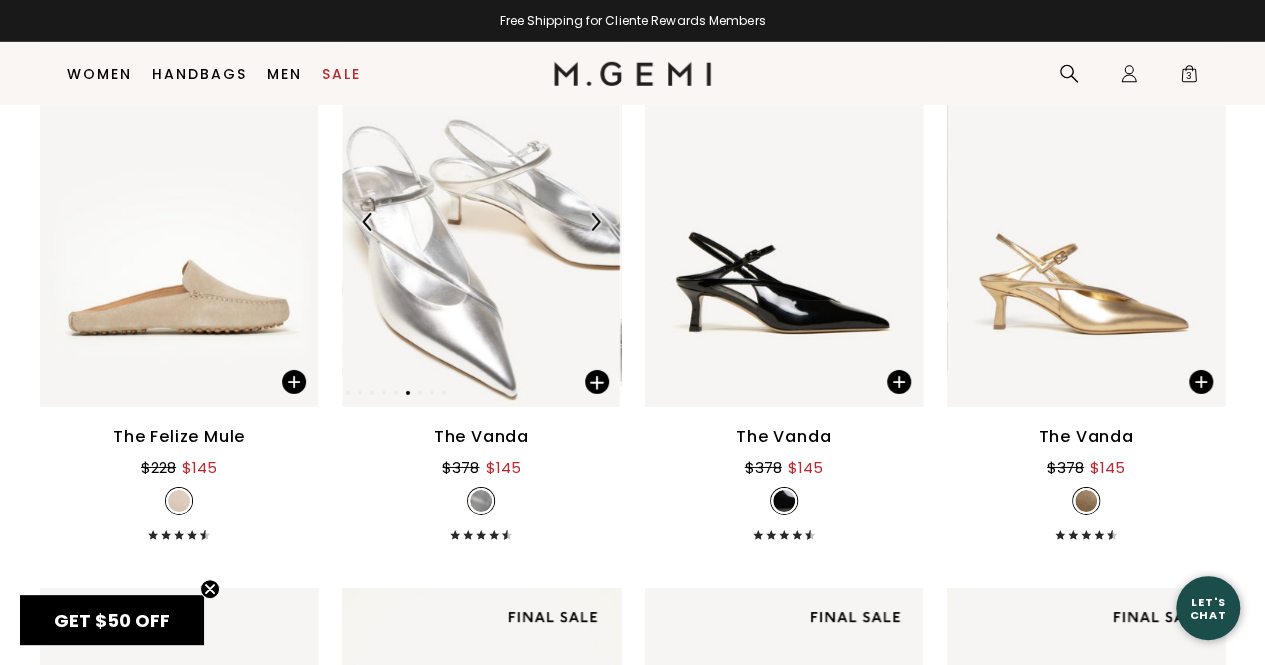 click at bounding box center [595, 222] 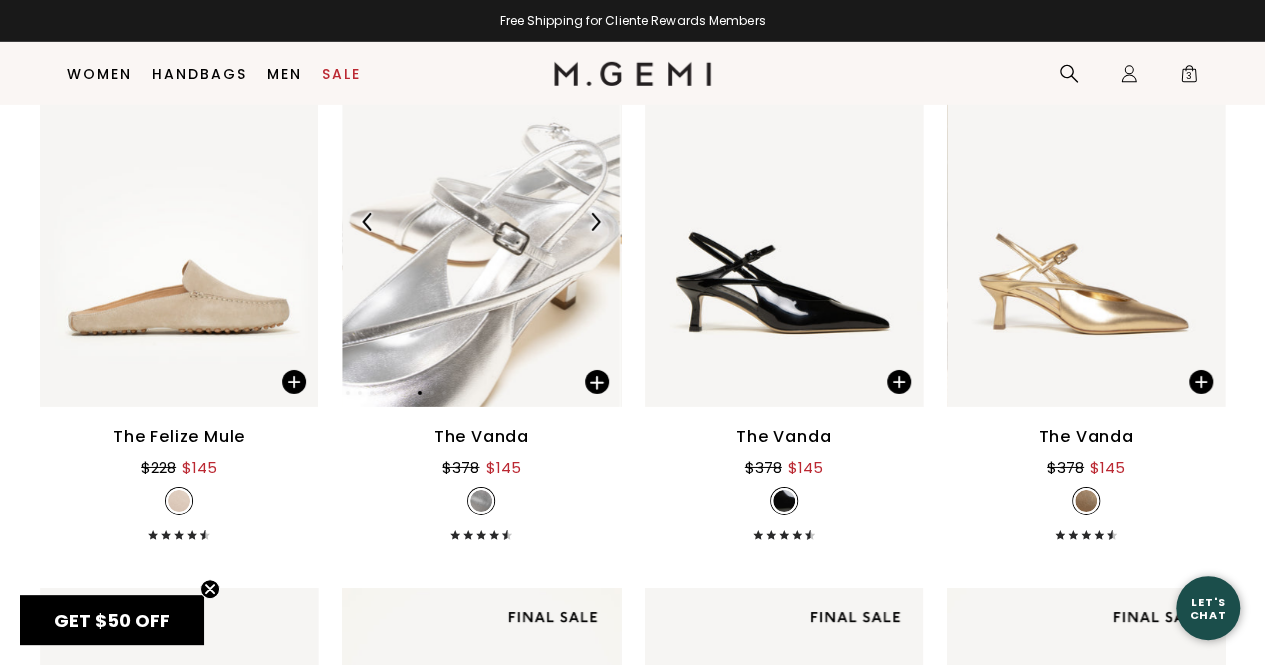 click at bounding box center (595, 222) 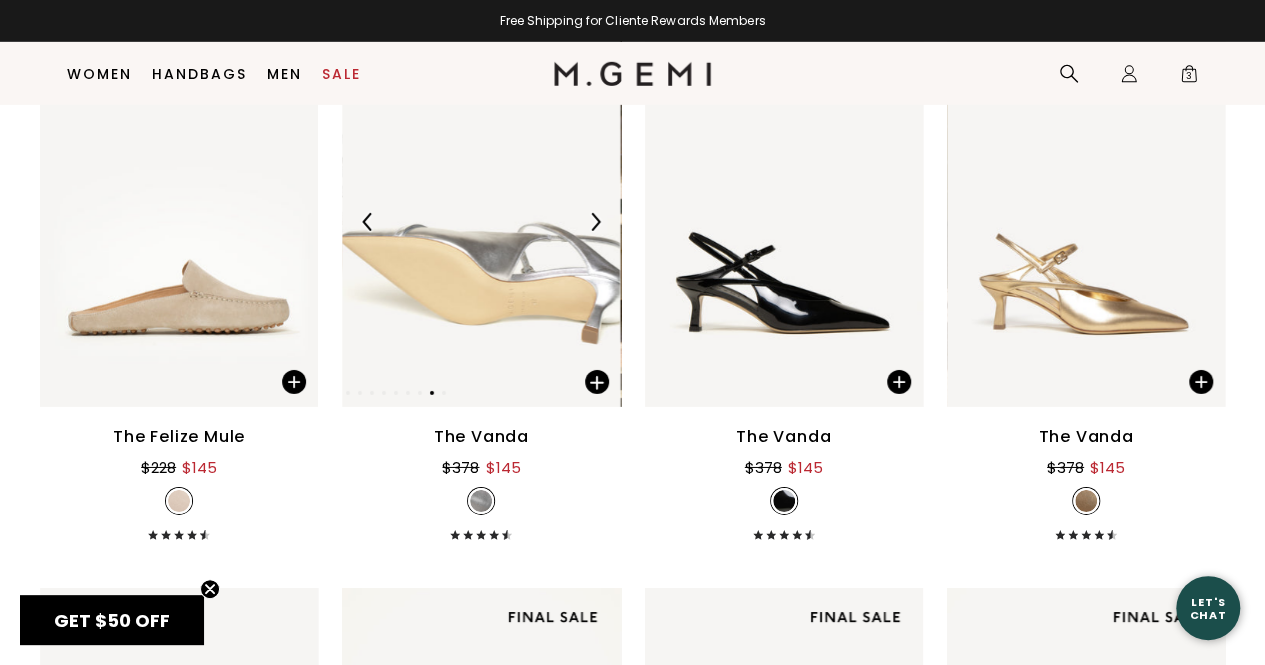 click at bounding box center (595, 222) 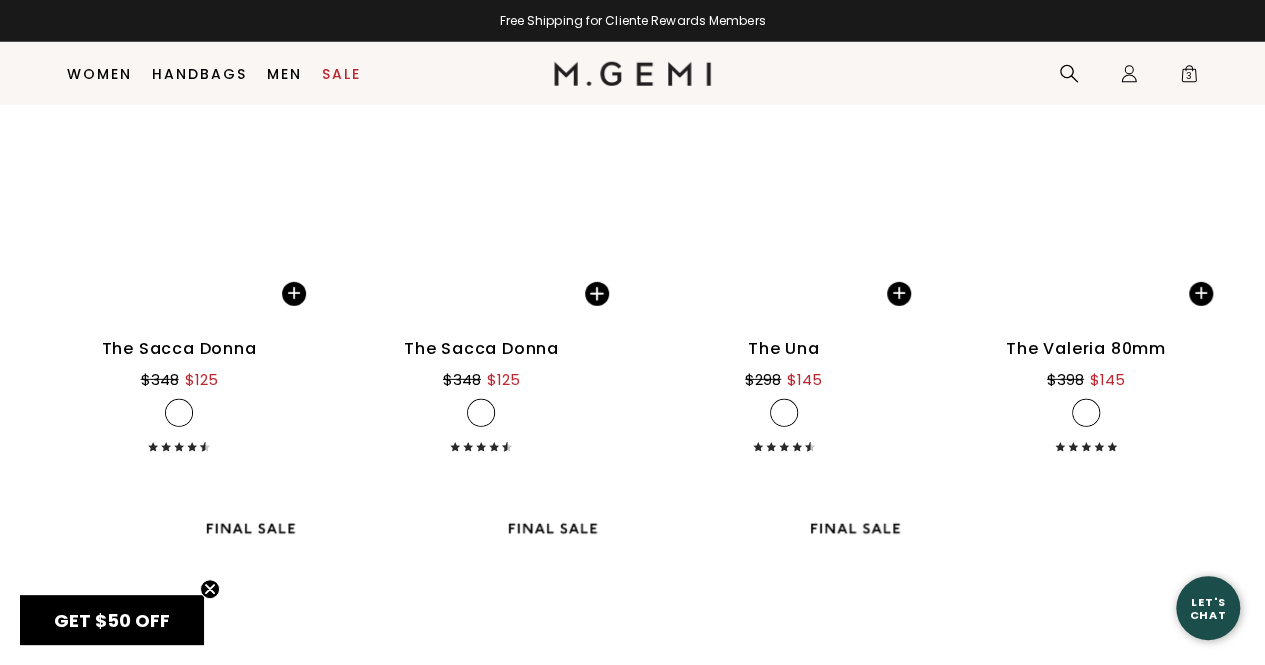 scroll, scrollTop: 18021, scrollLeft: 0, axis: vertical 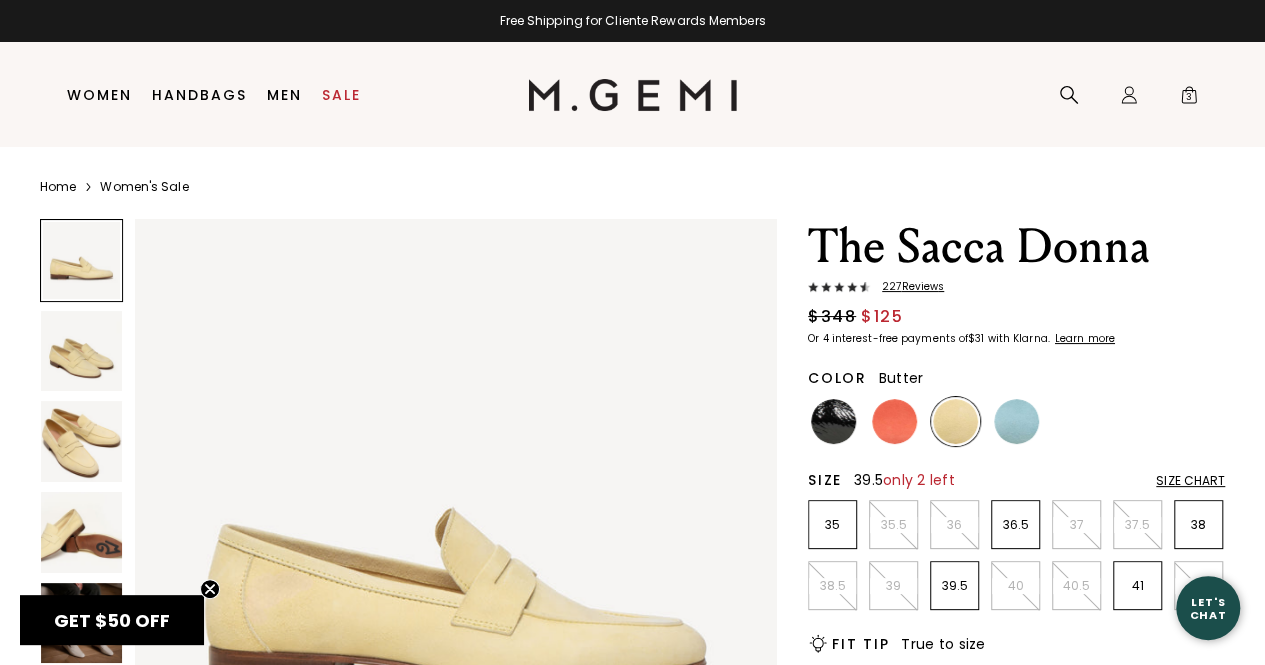 click on "39.5" at bounding box center (954, 585) 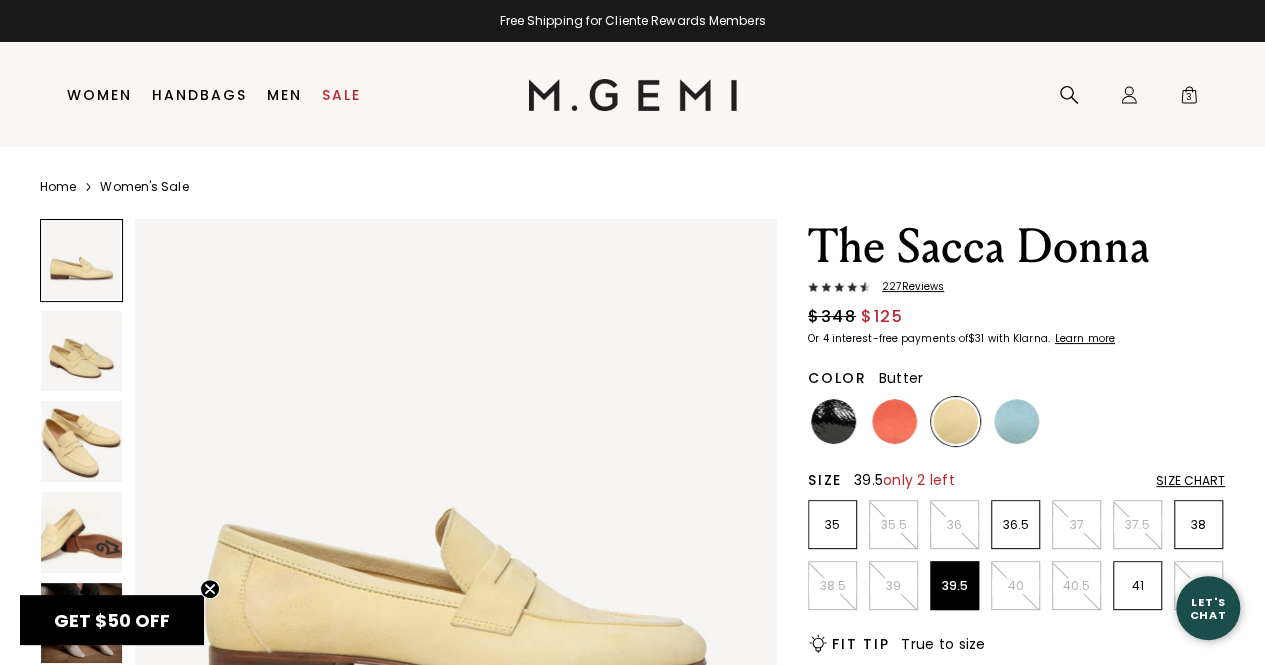 click at bounding box center [81, 441] 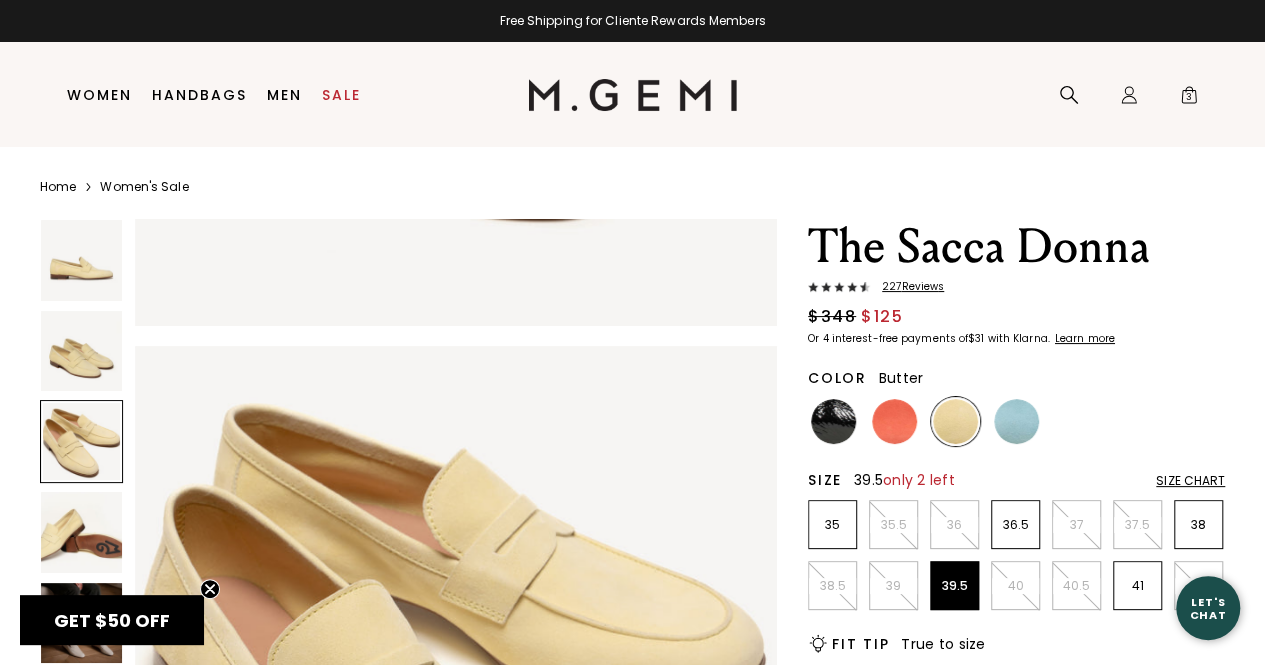 scroll, scrollTop: 1293, scrollLeft: 0, axis: vertical 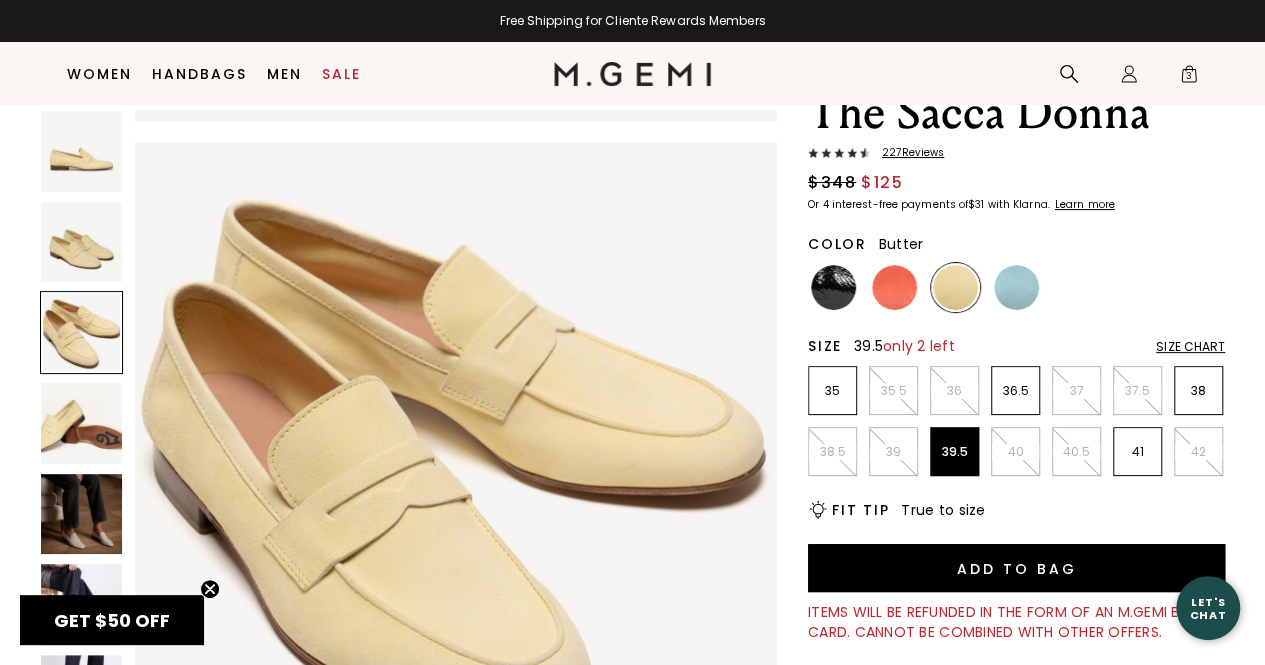 click at bounding box center (81, 514) 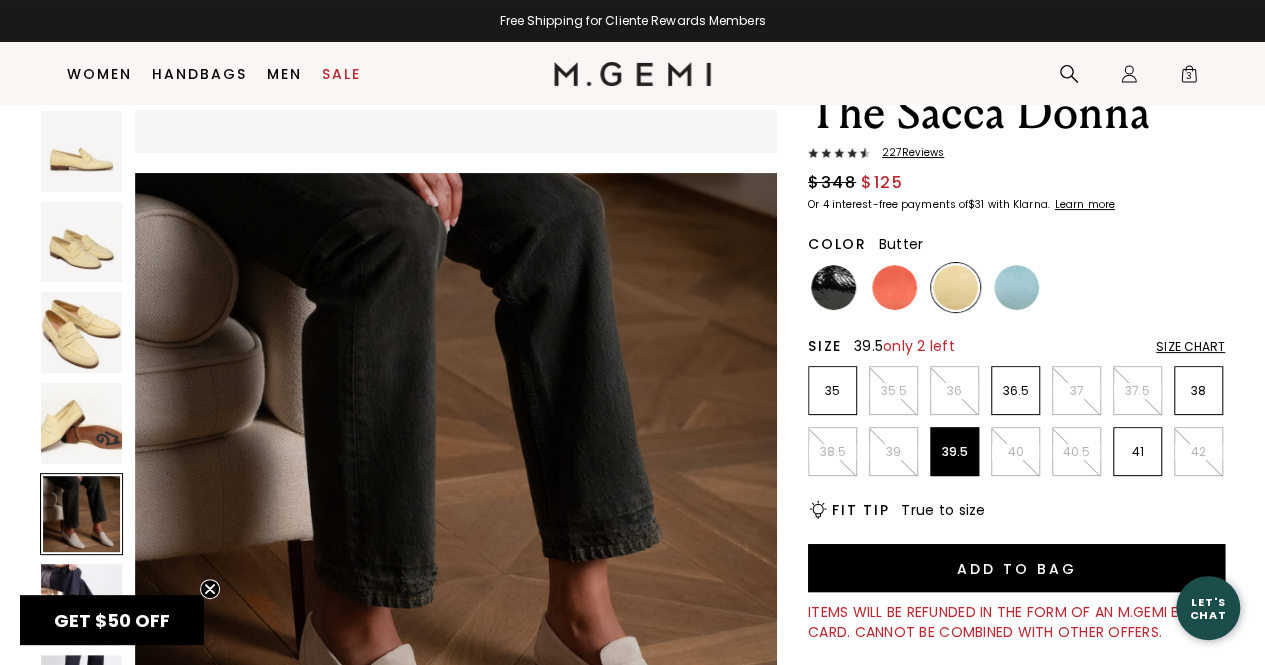 scroll, scrollTop: 2587, scrollLeft: 0, axis: vertical 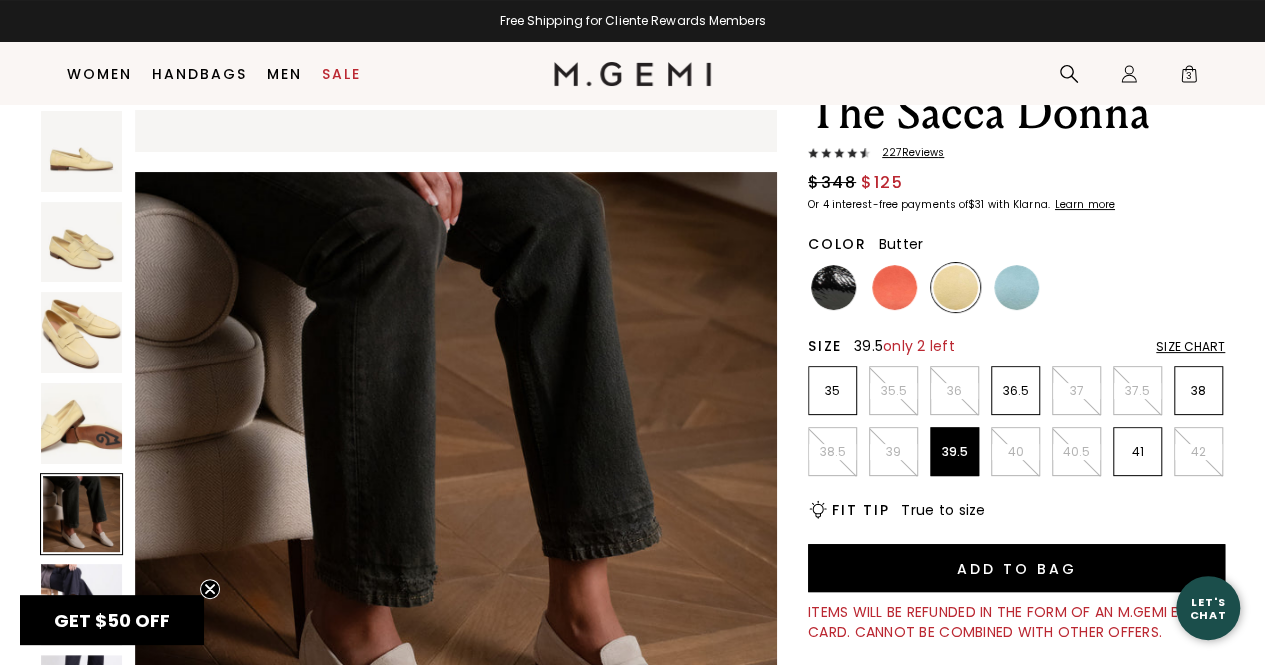 click at bounding box center [81, 604] 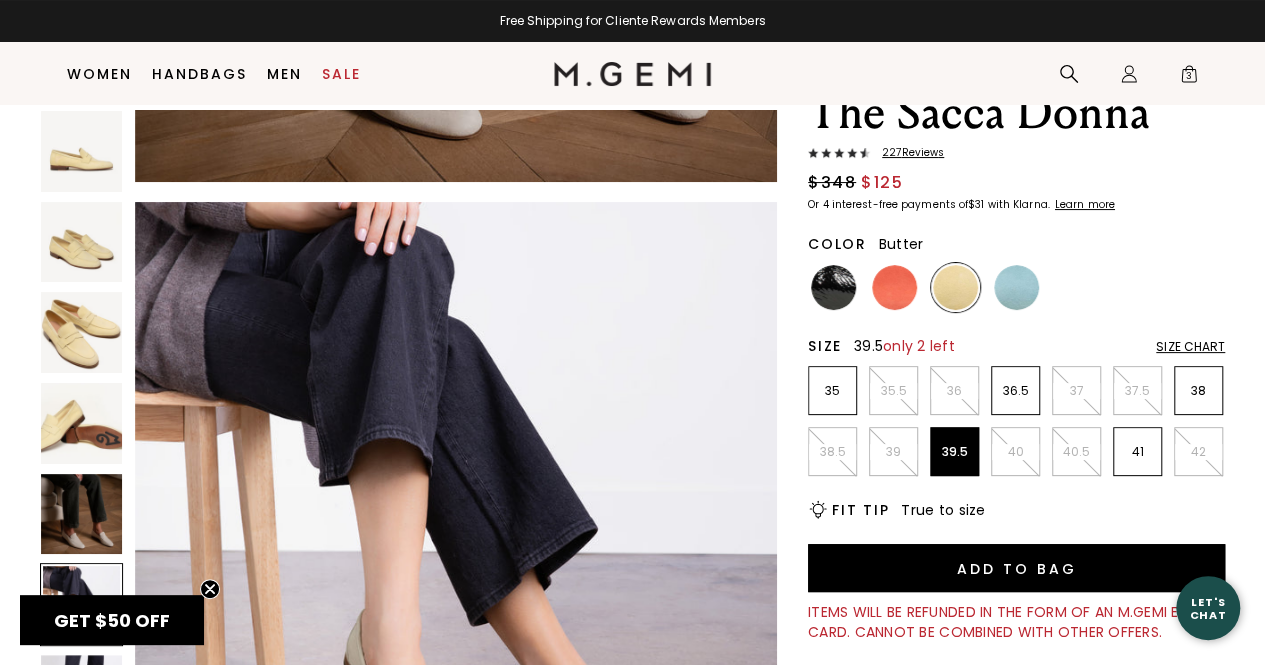 scroll, scrollTop: 3233, scrollLeft: 0, axis: vertical 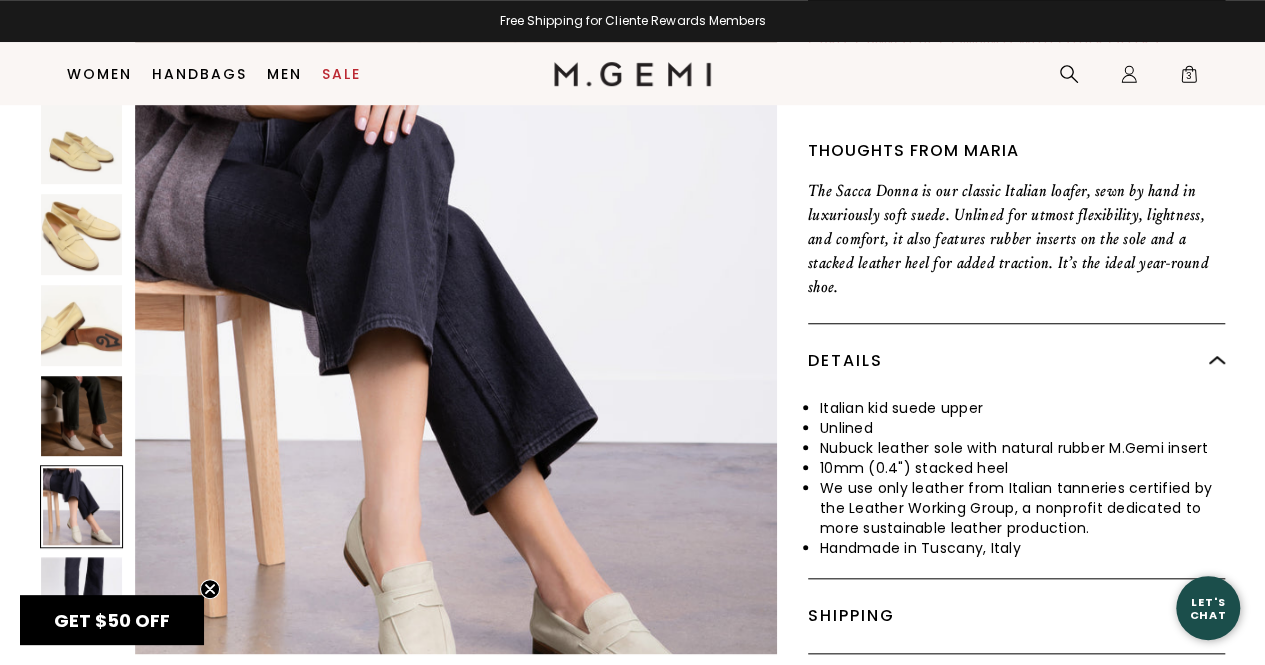 click at bounding box center (81, 597) 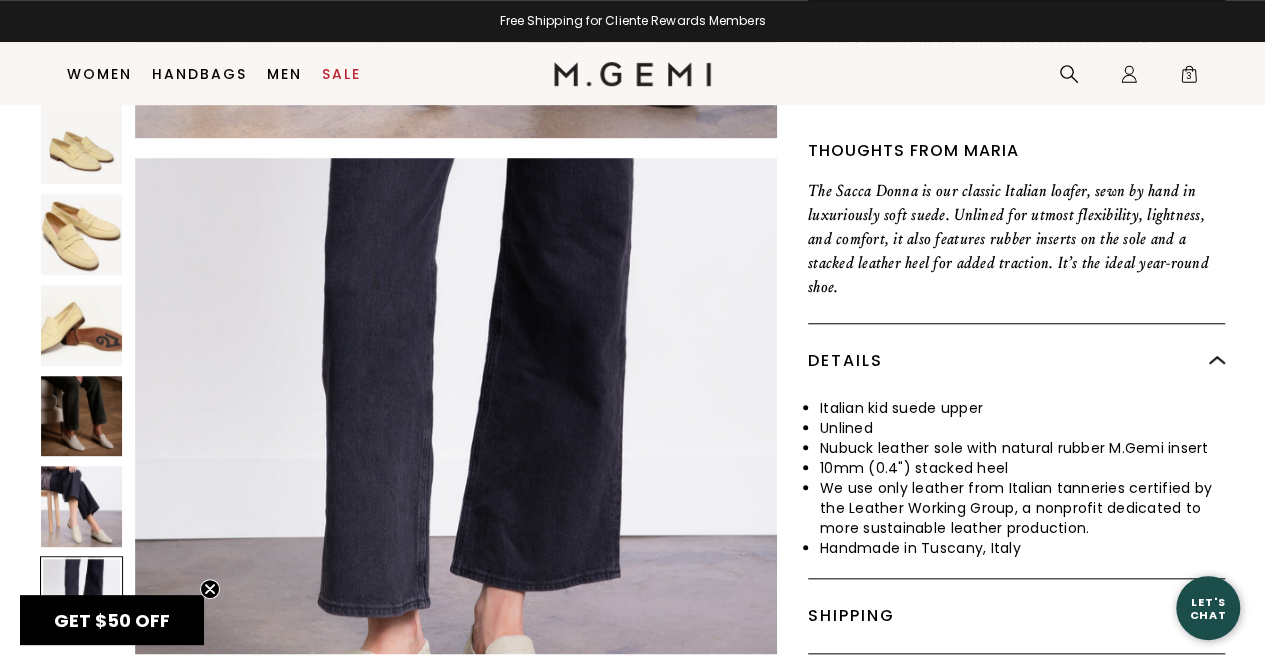 scroll, scrollTop: 3880, scrollLeft: 0, axis: vertical 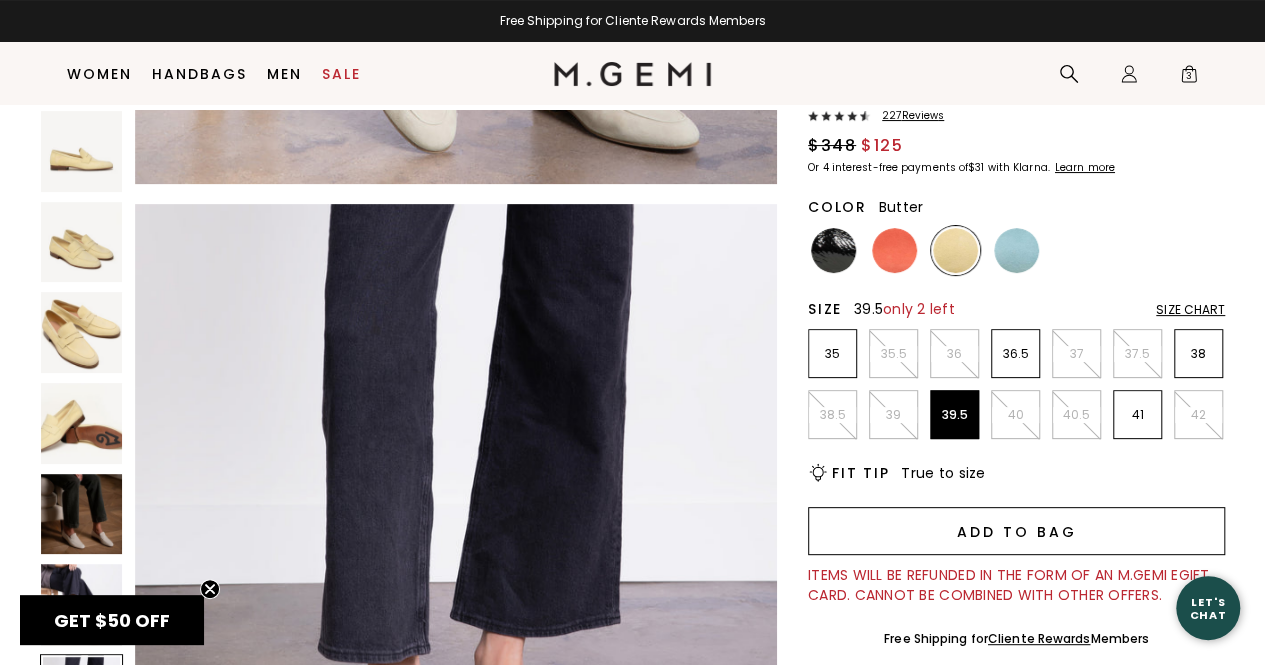 click on "Add to Bag" at bounding box center (1016, 531) 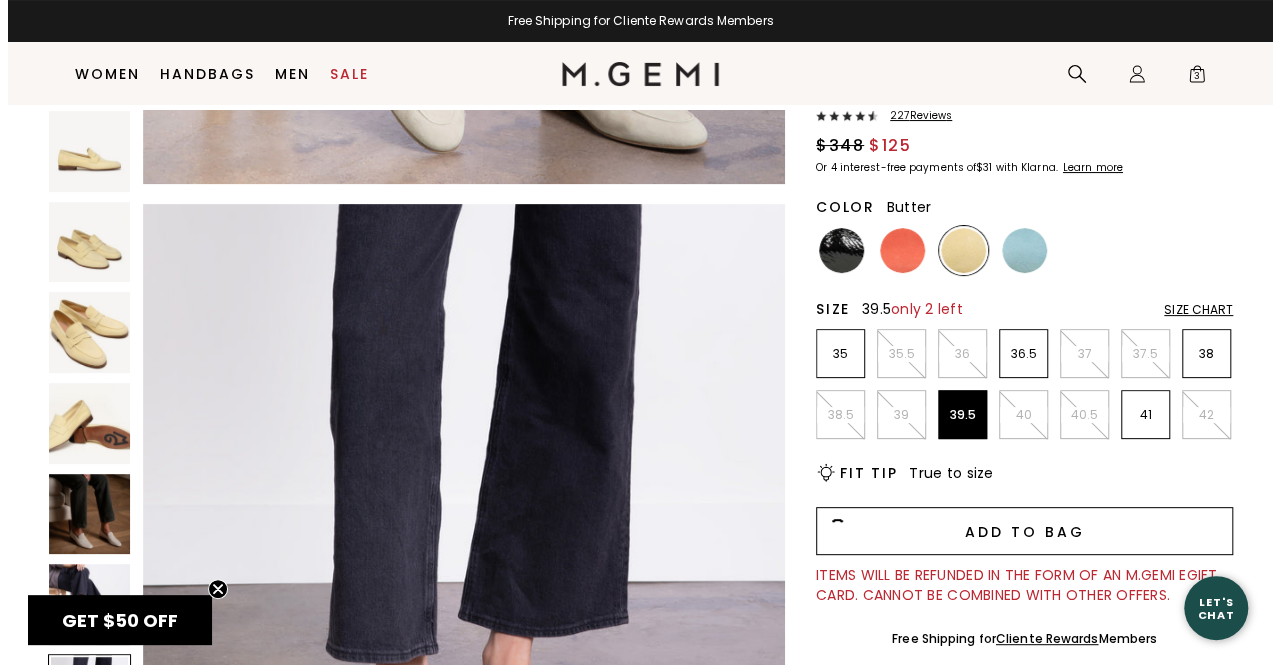 scroll, scrollTop: 0, scrollLeft: 0, axis: both 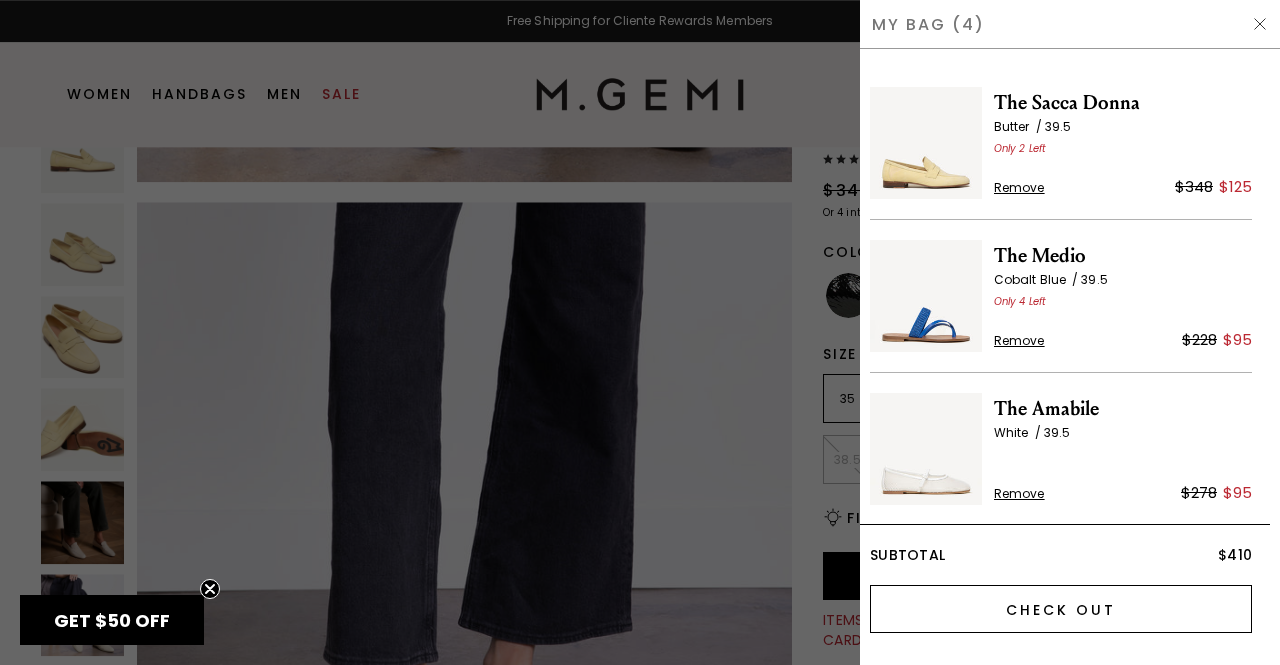 click on "Check Out" at bounding box center (1061, 609) 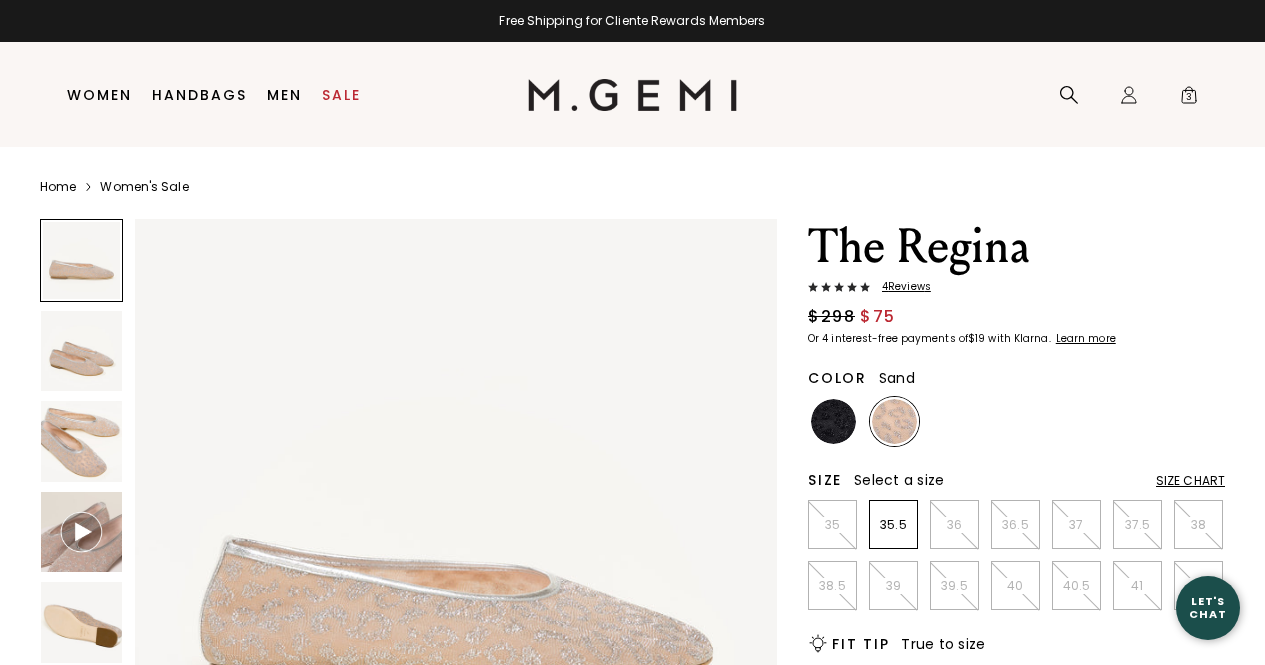 scroll, scrollTop: 0, scrollLeft: 0, axis: both 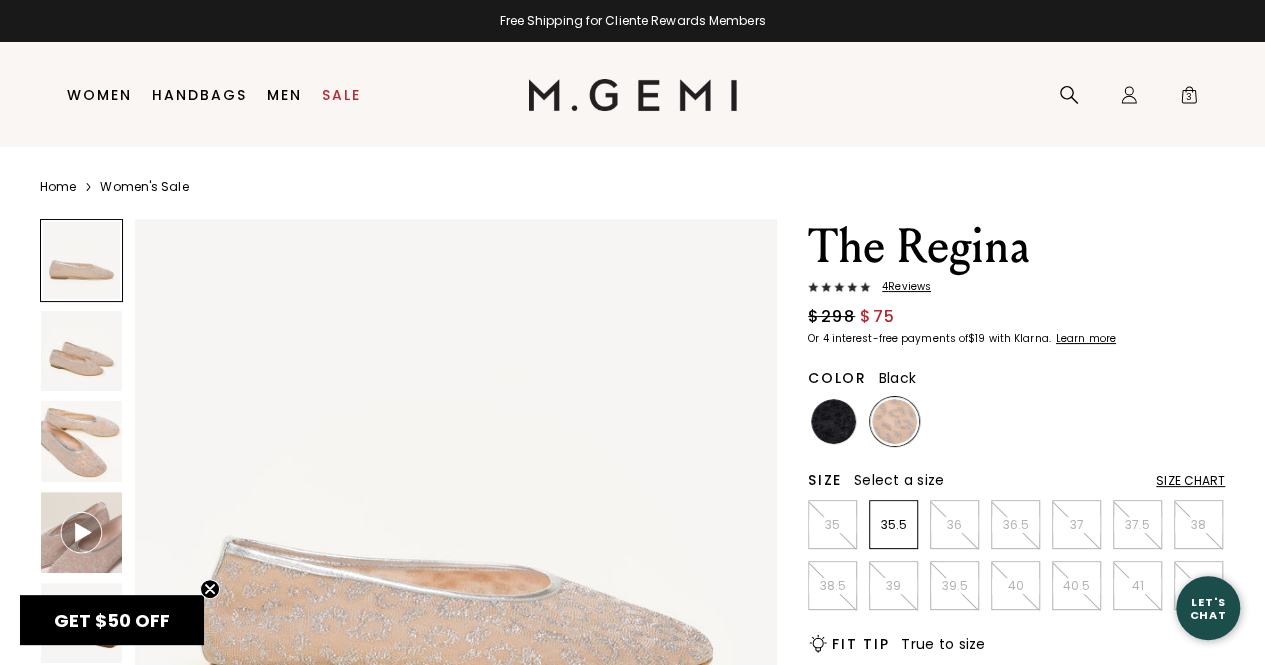 click at bounding box center [833, 421] 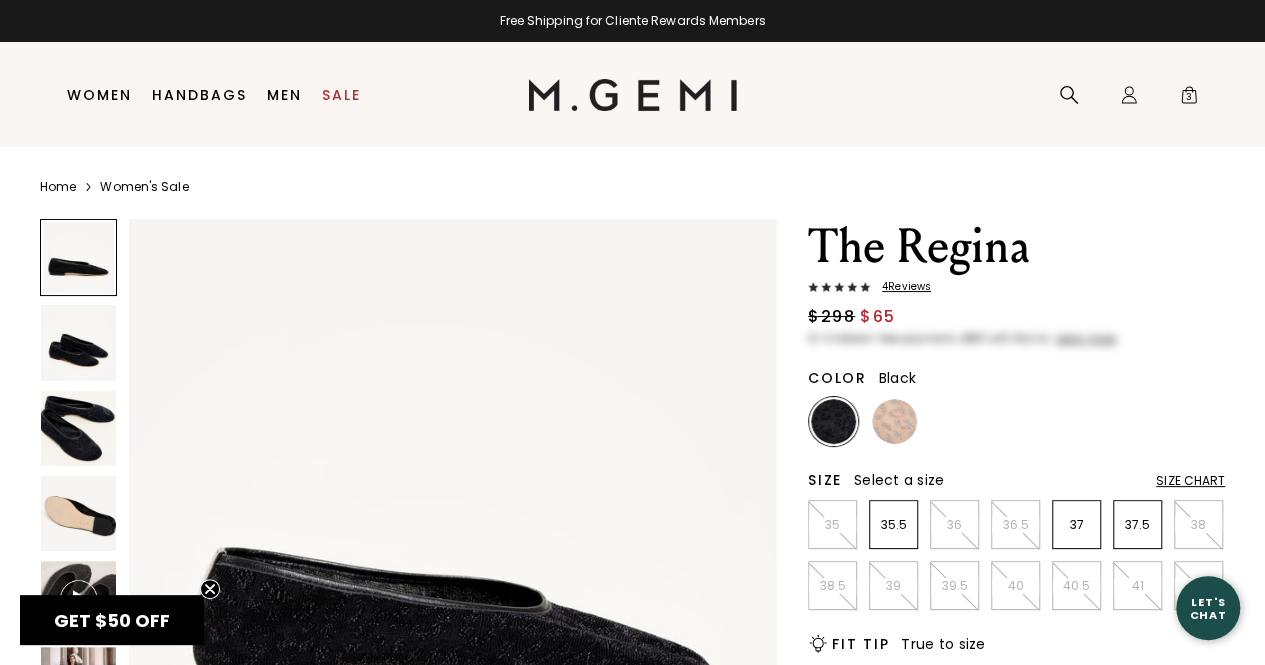scroll, scrollTop: 0, scrollLeft: 0, axis: both 